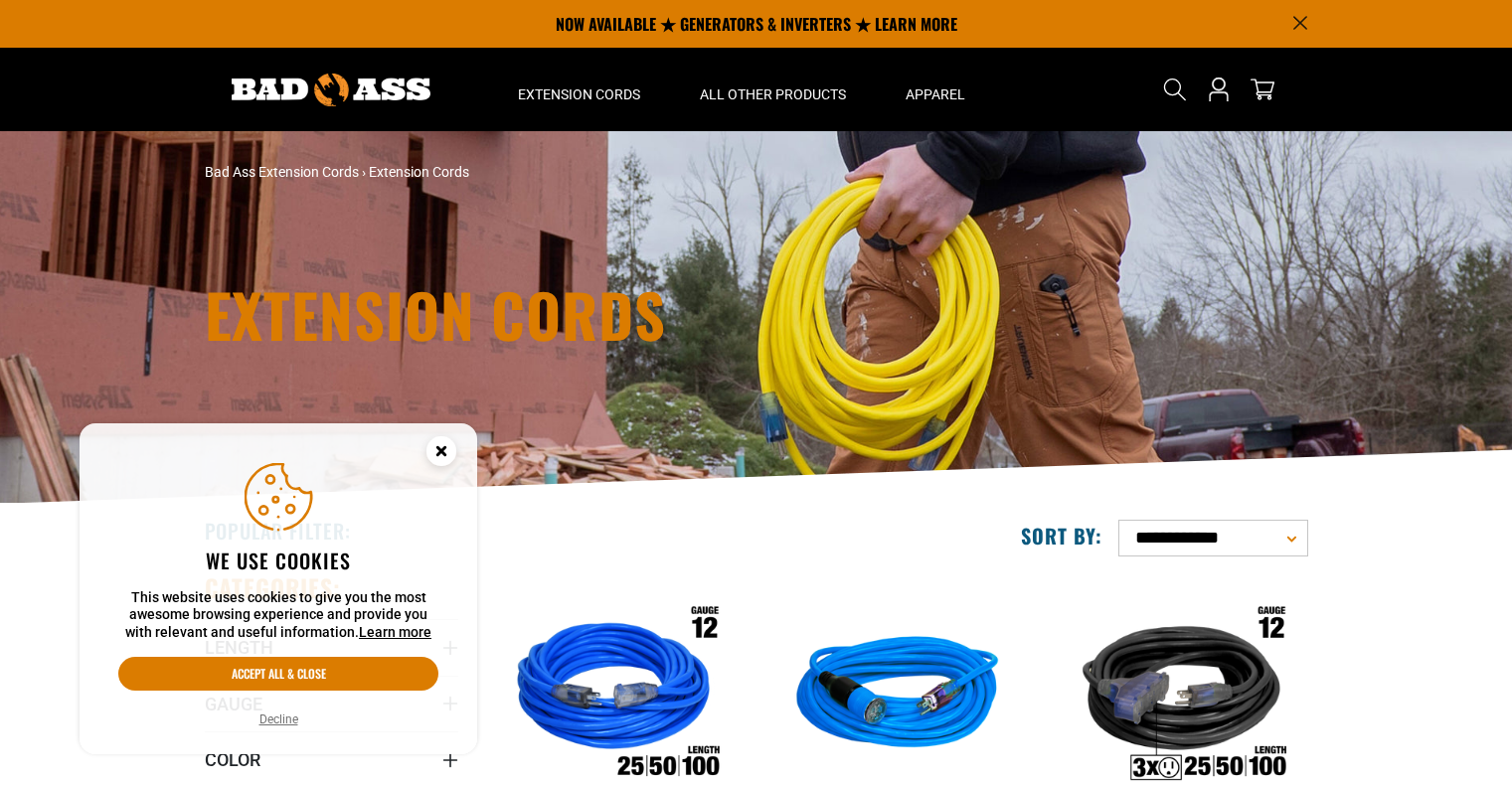 scroll, scrollTop: 0, scrollLeft: 0, axis: both 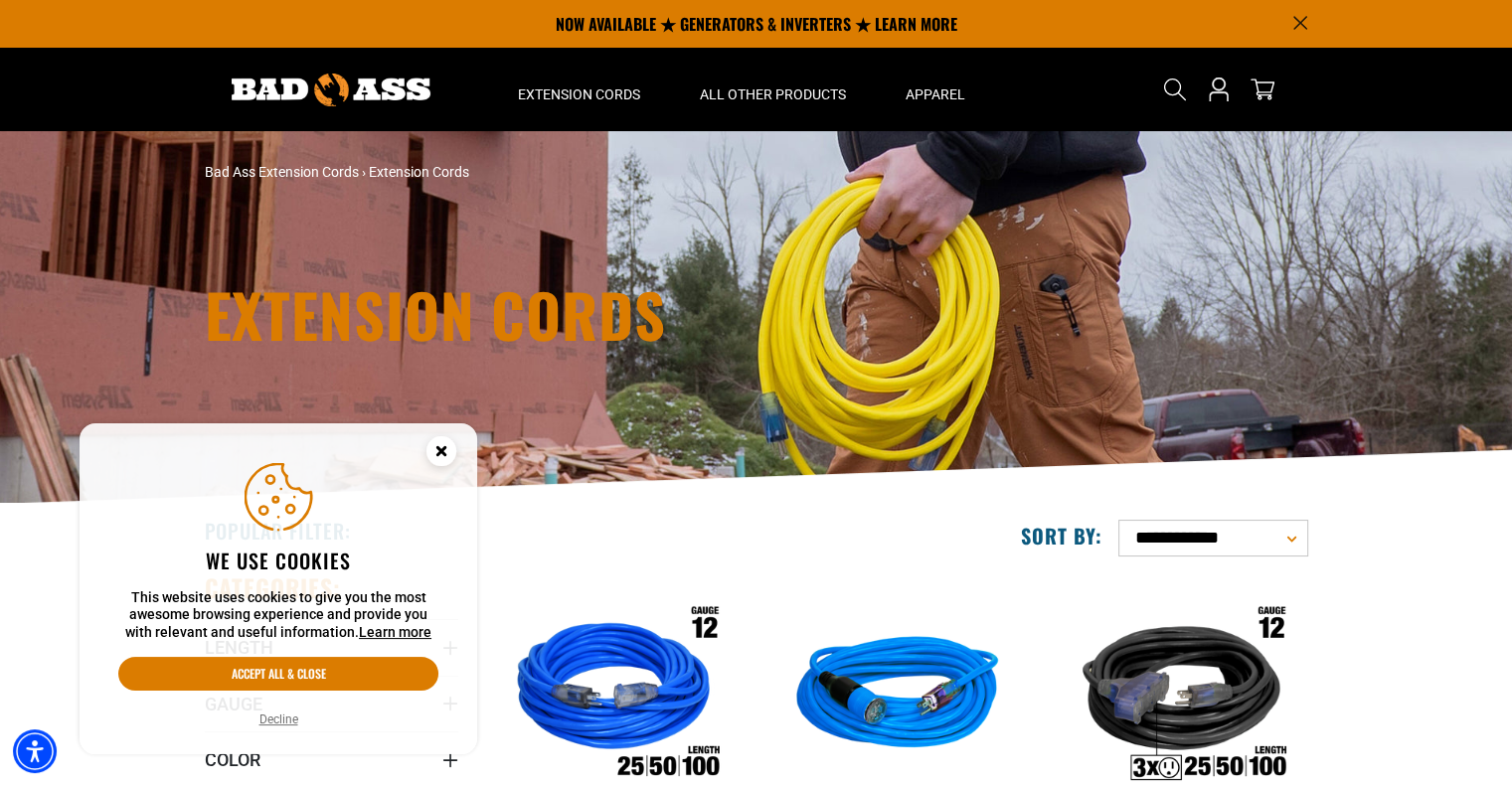 click 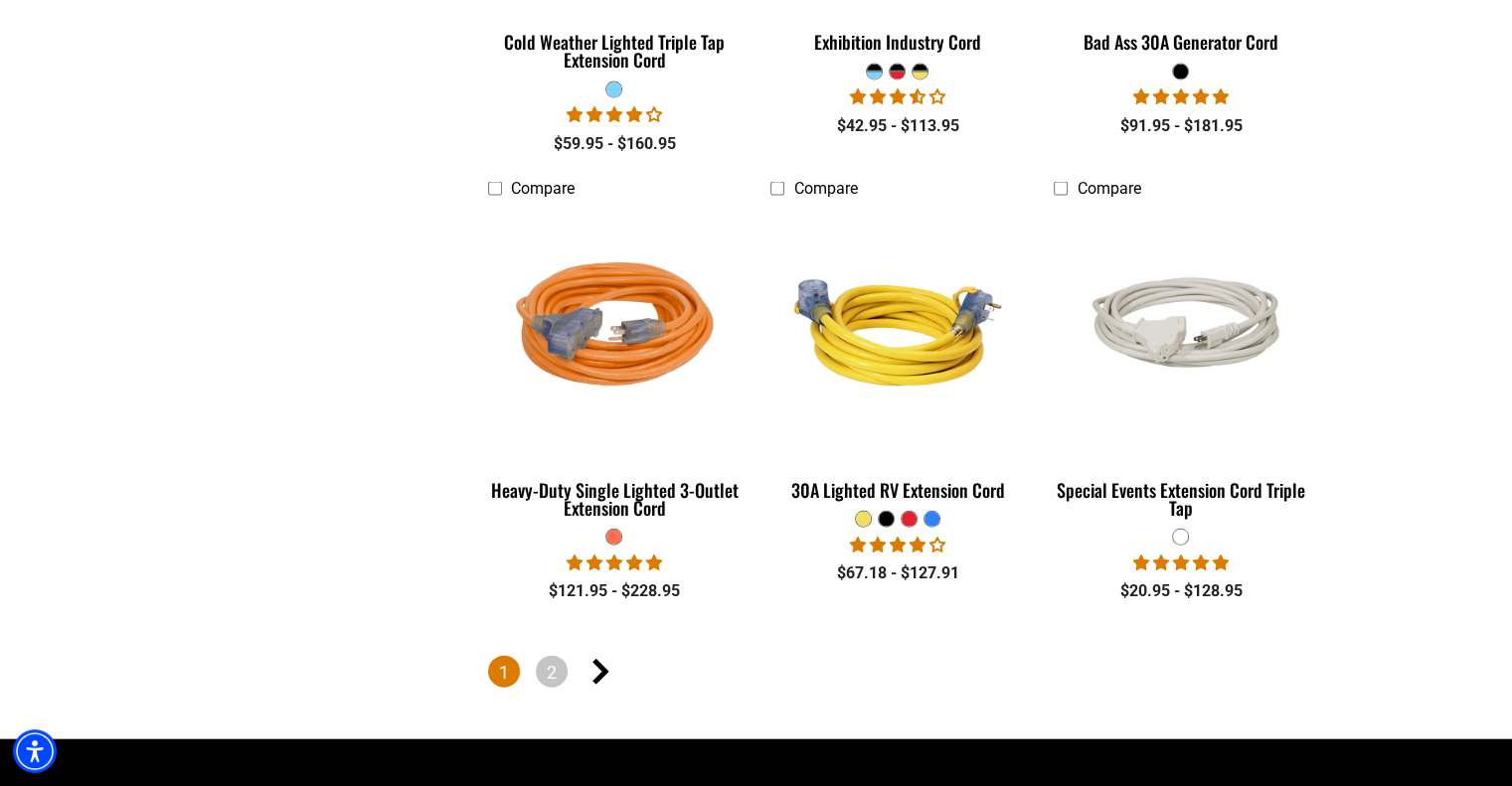 scroll, scrollTop: 4456, scrollLeft: 0, axis: vertical 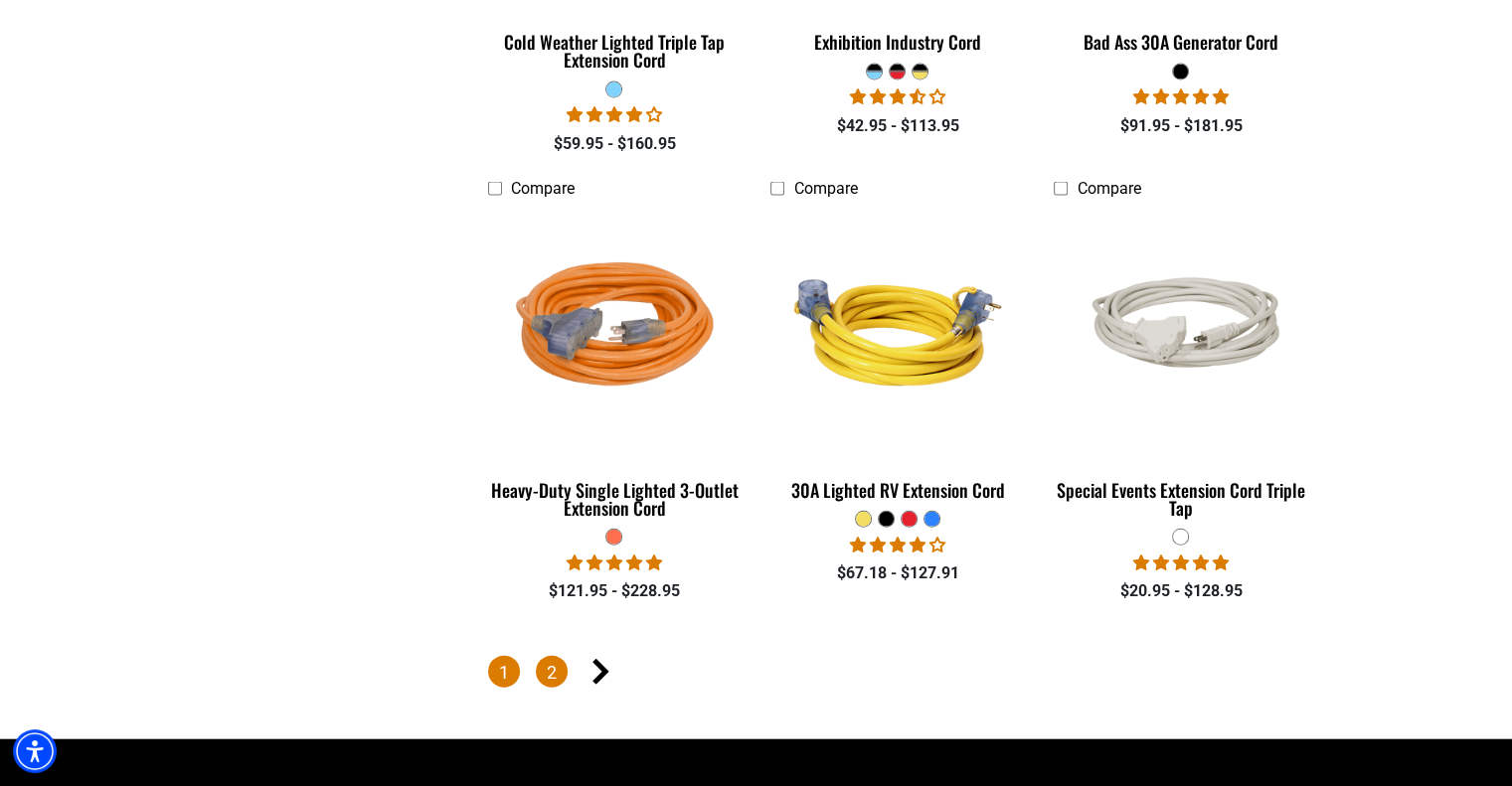 click on "2" at bounding box center (552, 672) 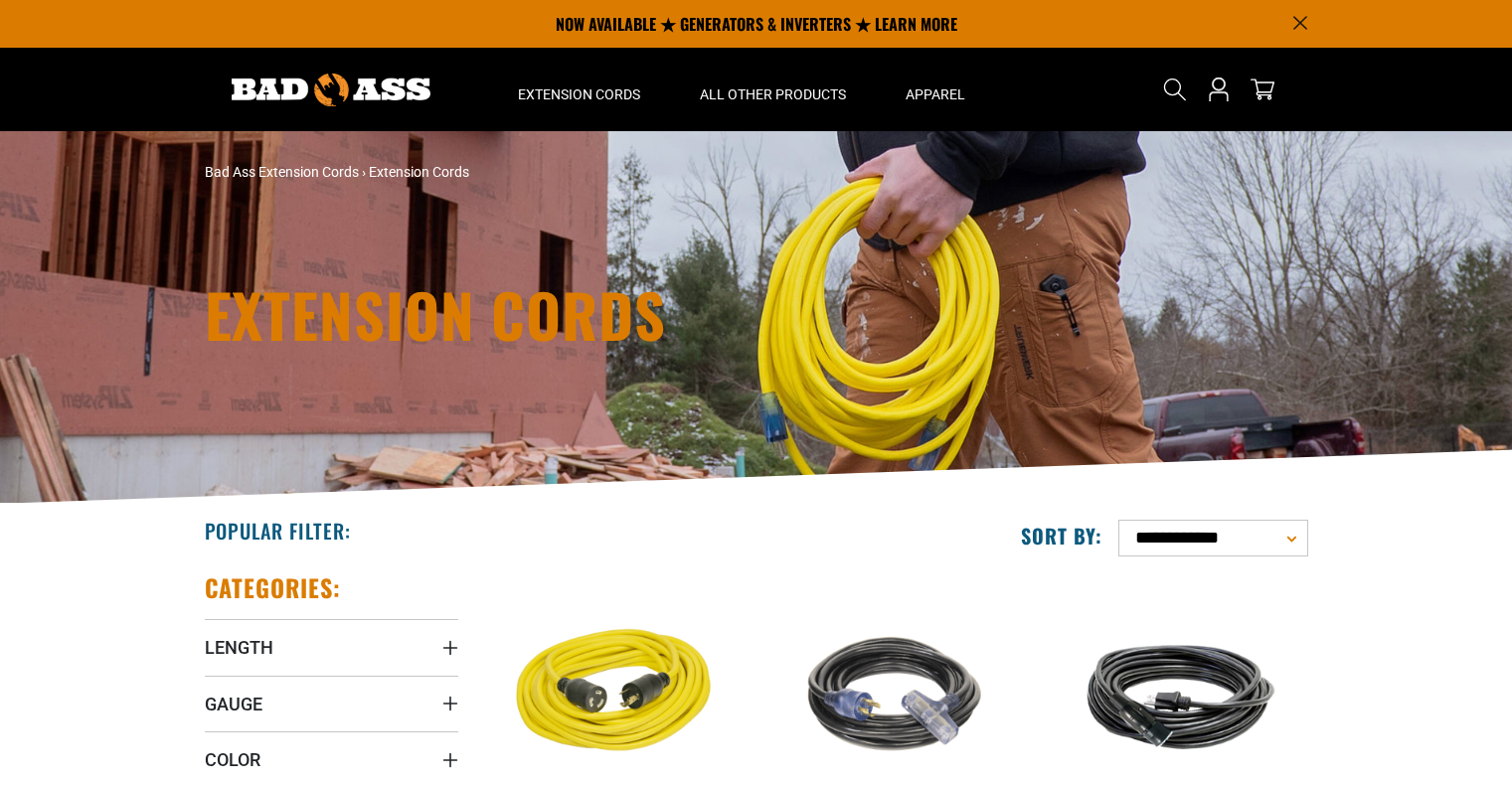 scroll, scrollTop: 0, scrollLeft: 0, axis: both 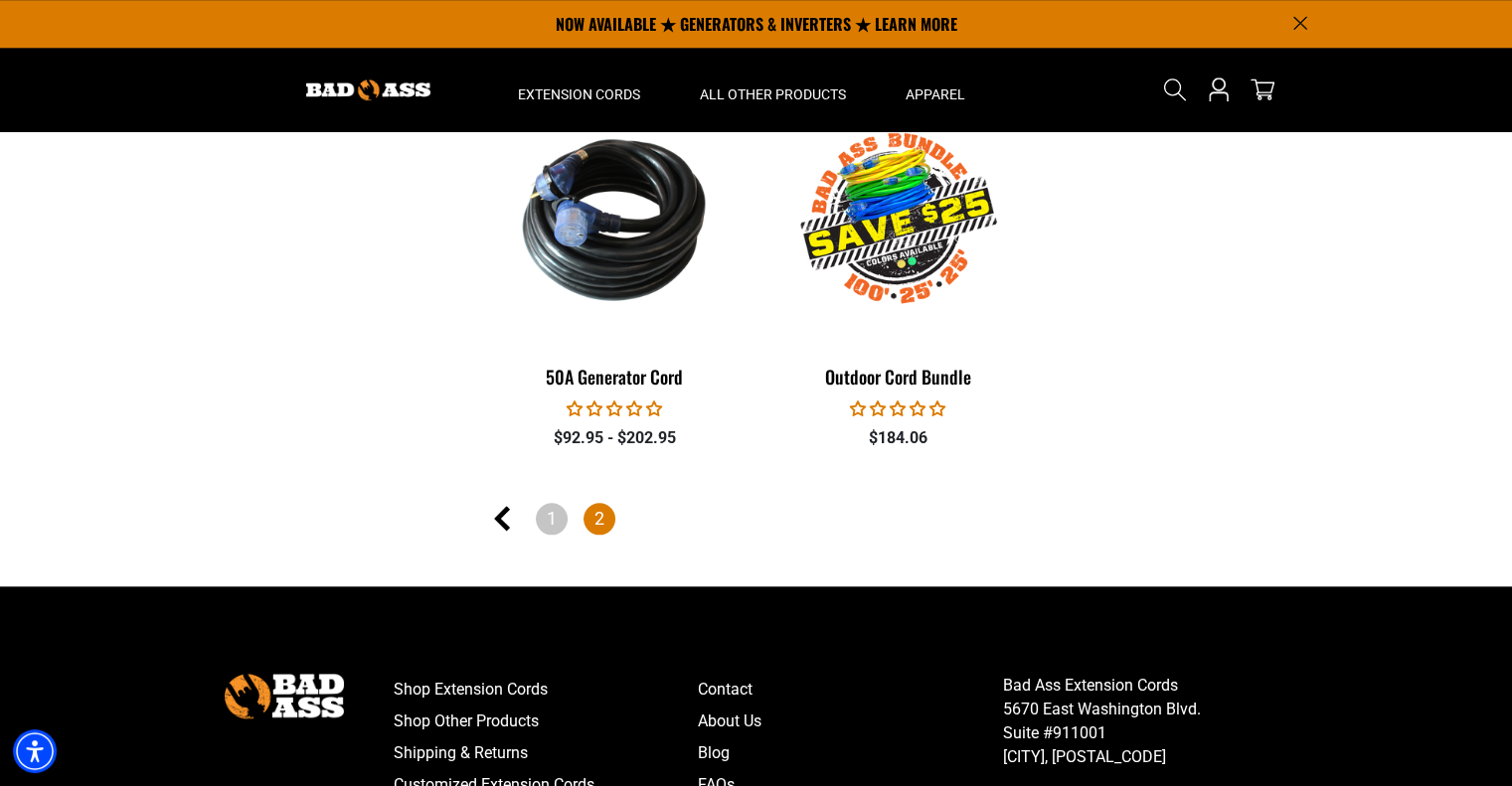 click at bounding box center (616, 408) 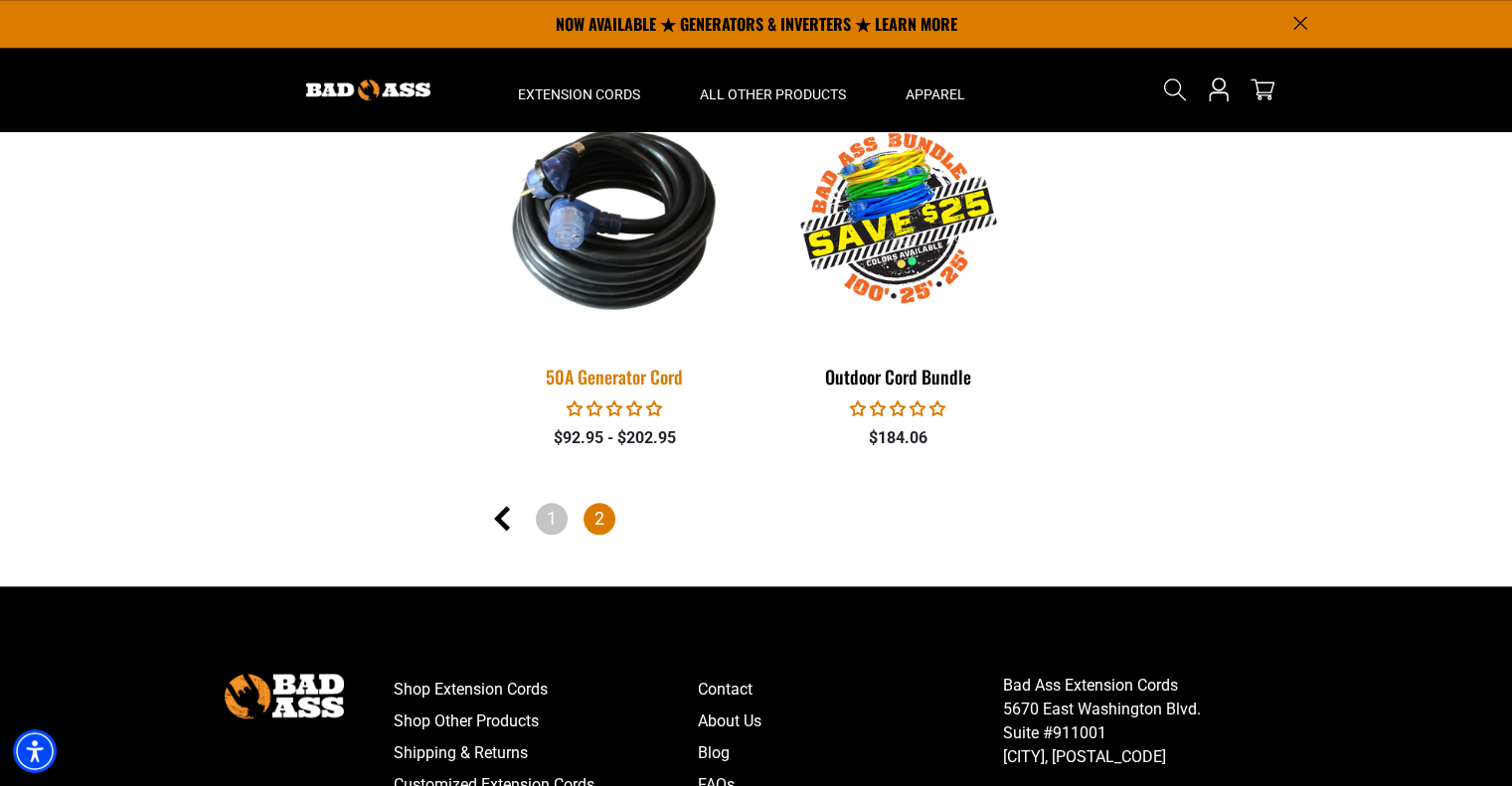 click on "50A Generator Cord" at bounding box center [614, 377] 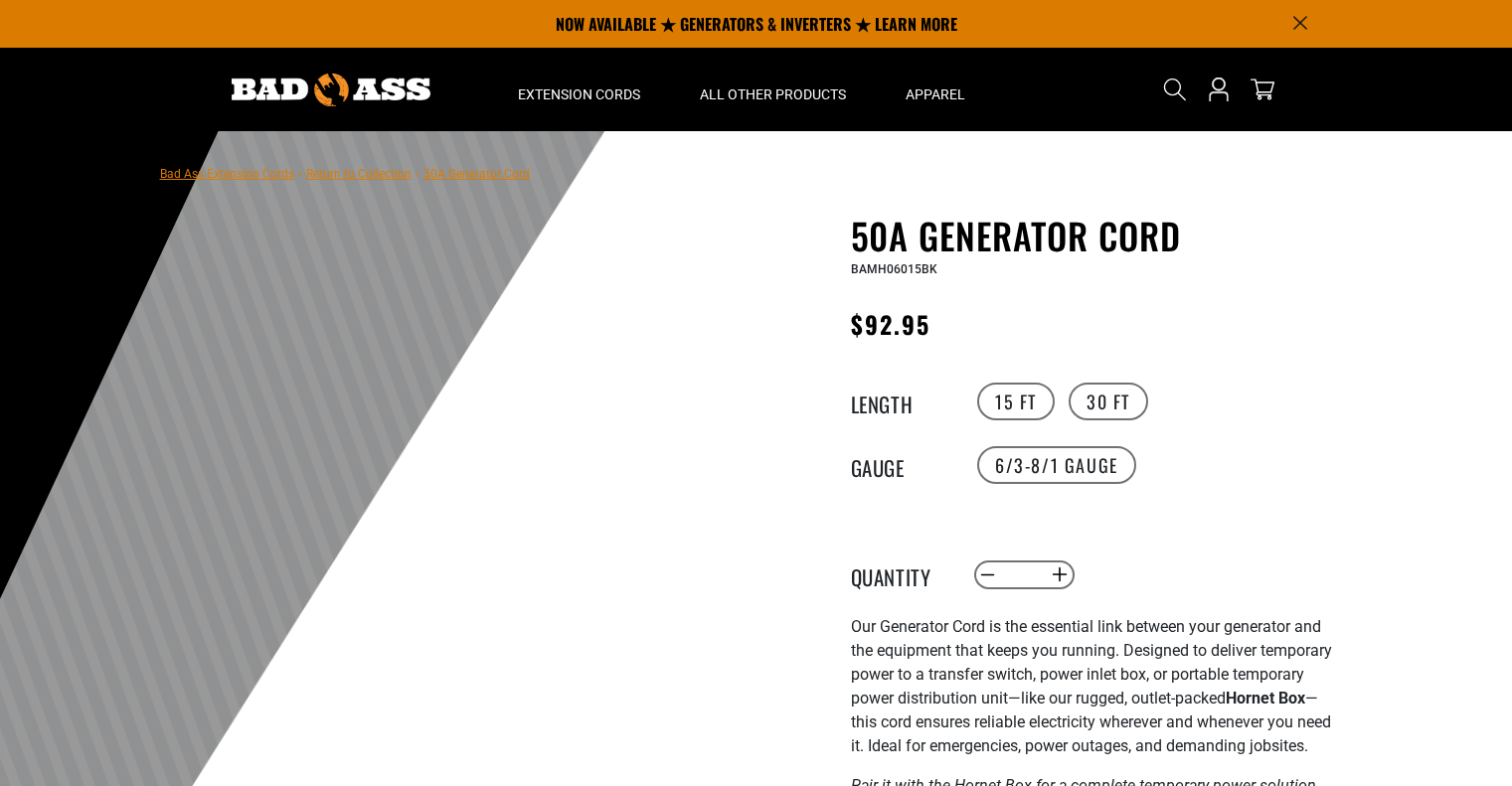 scroll, scrollTop: 0, scrollLeft: 0, axis: both 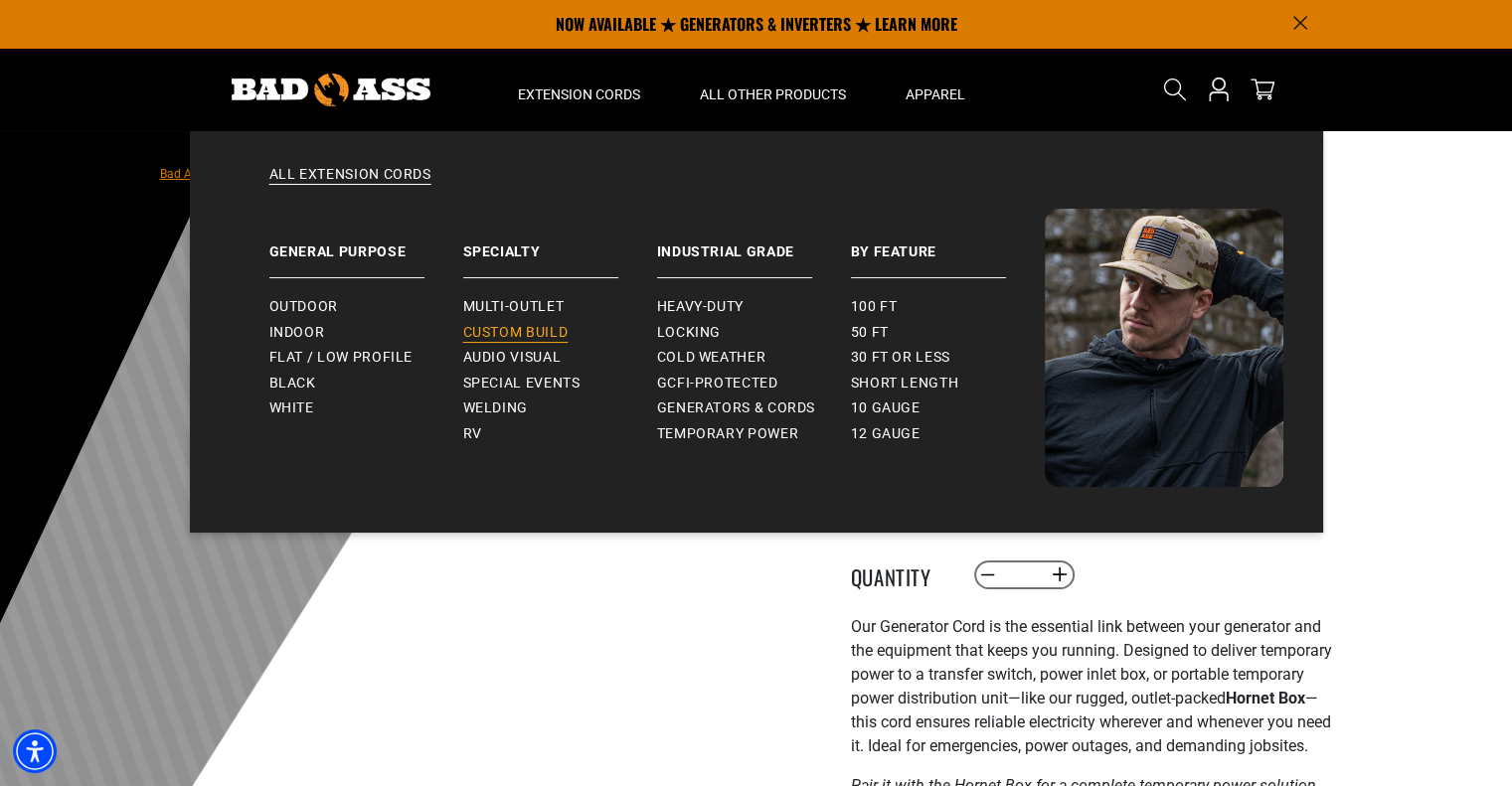 click on "Custom Build" at bounding box center [516, 333] 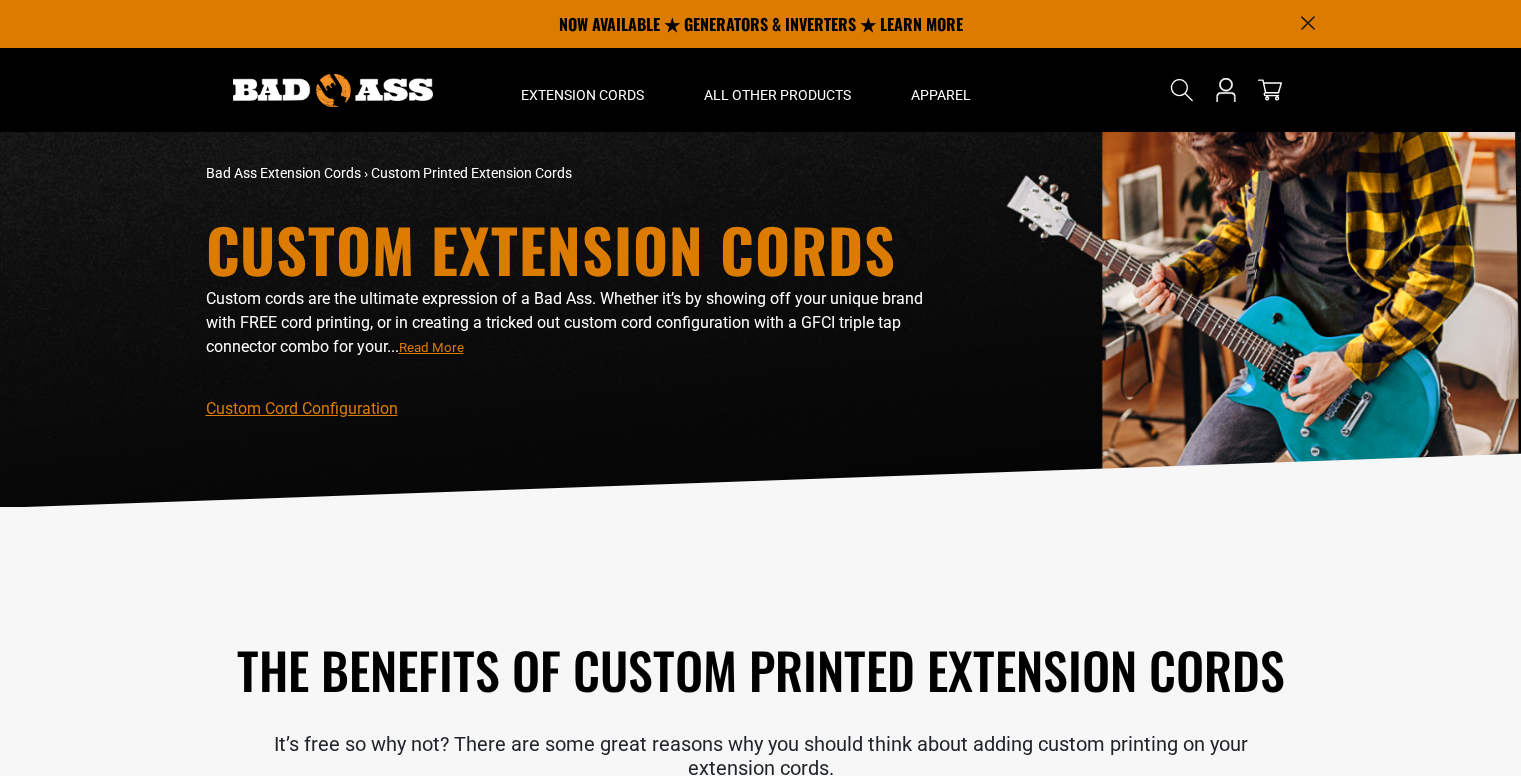 scroll, scrollTop: 2400, scrollLeft: 0, axis: vertical 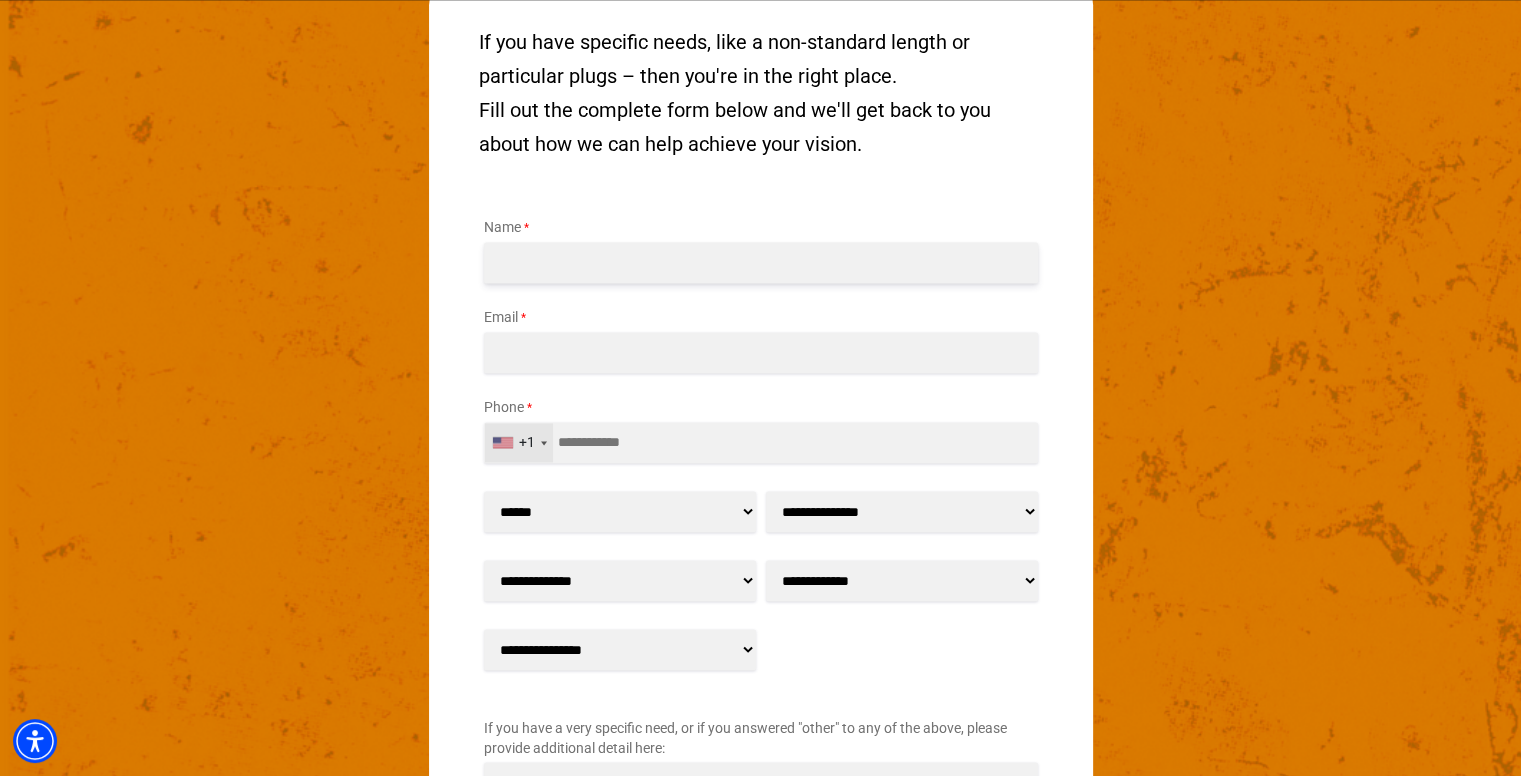 click on "[NAME]" at bounding box center (761, 262) 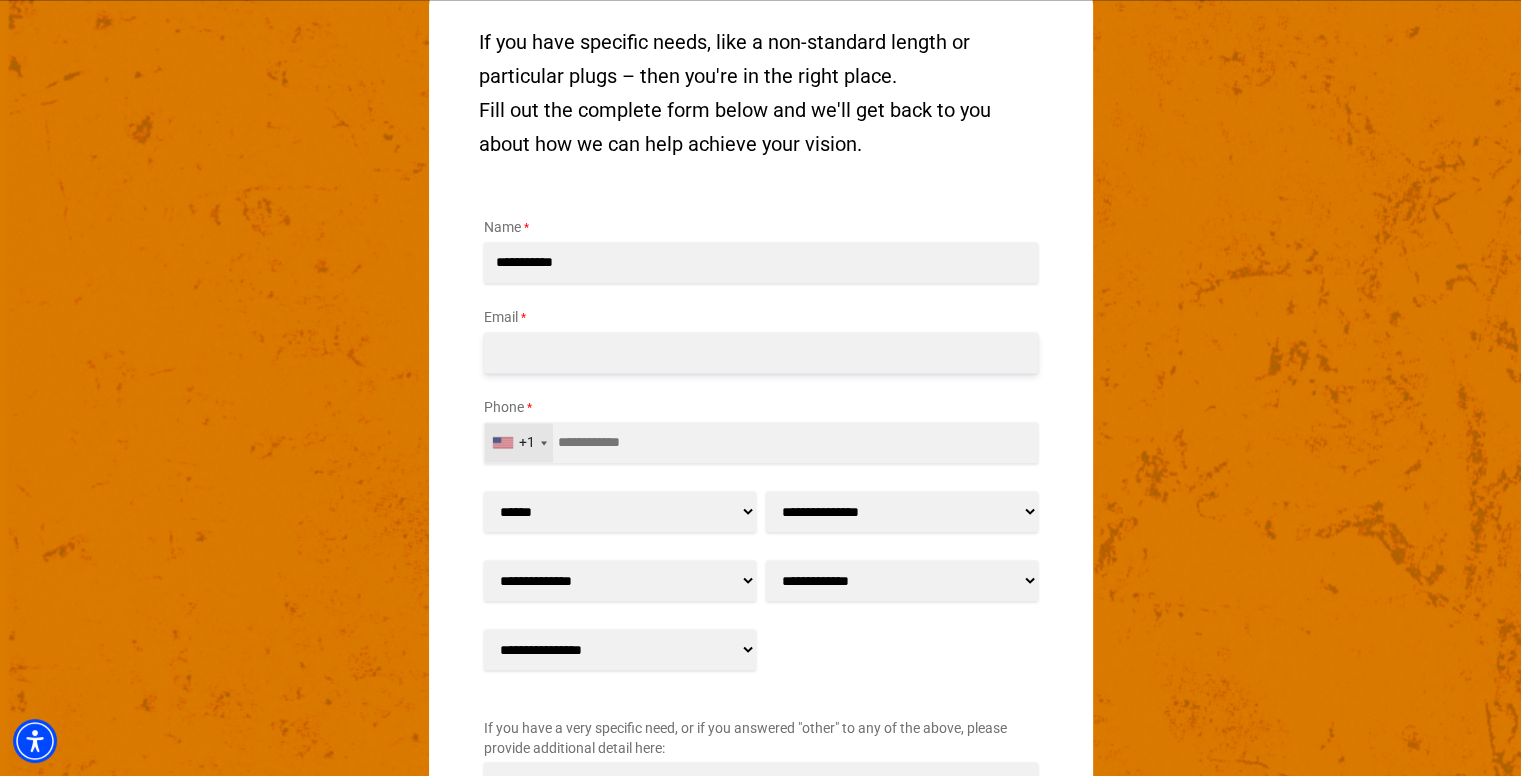 type on "**********" 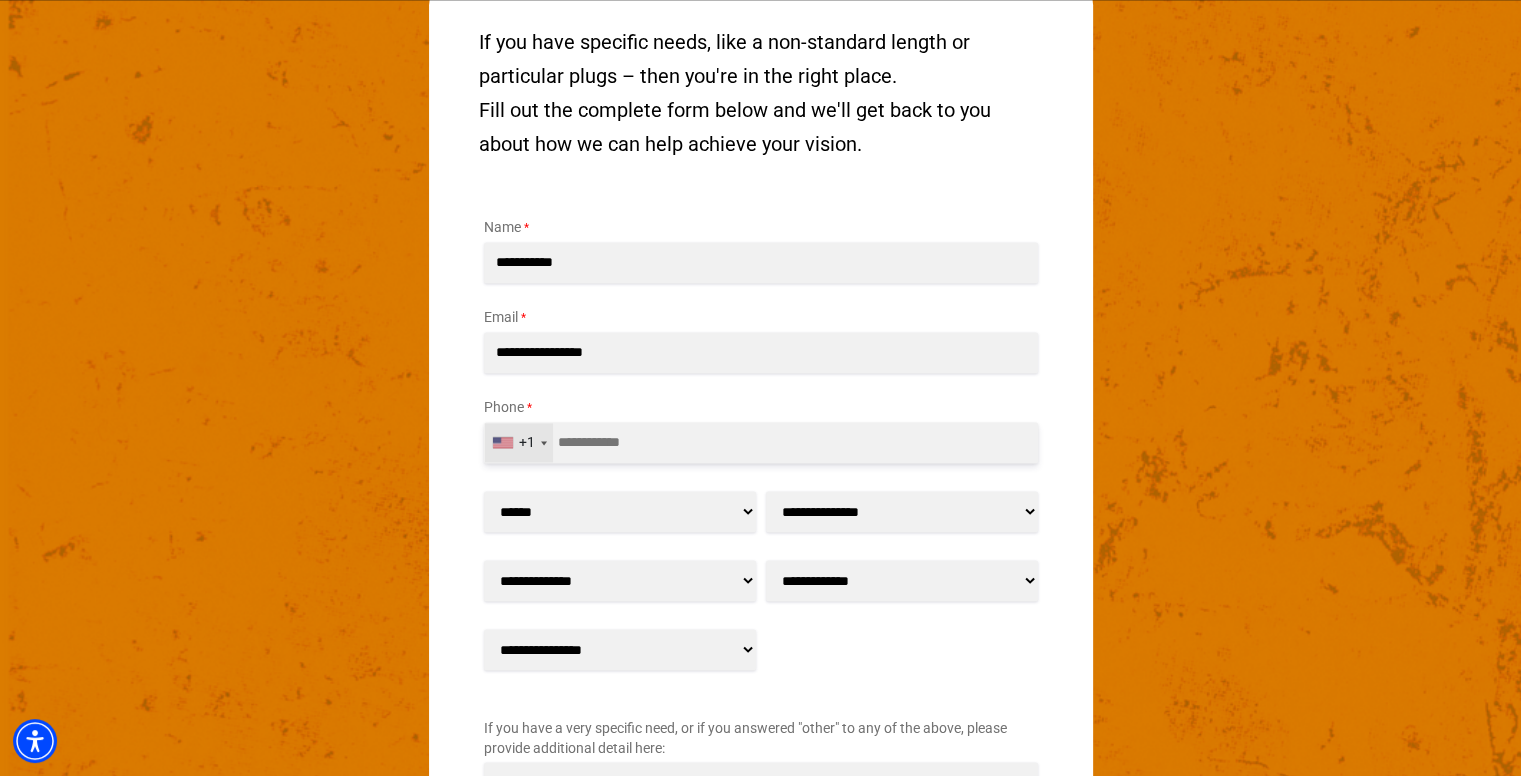 type on "**********" 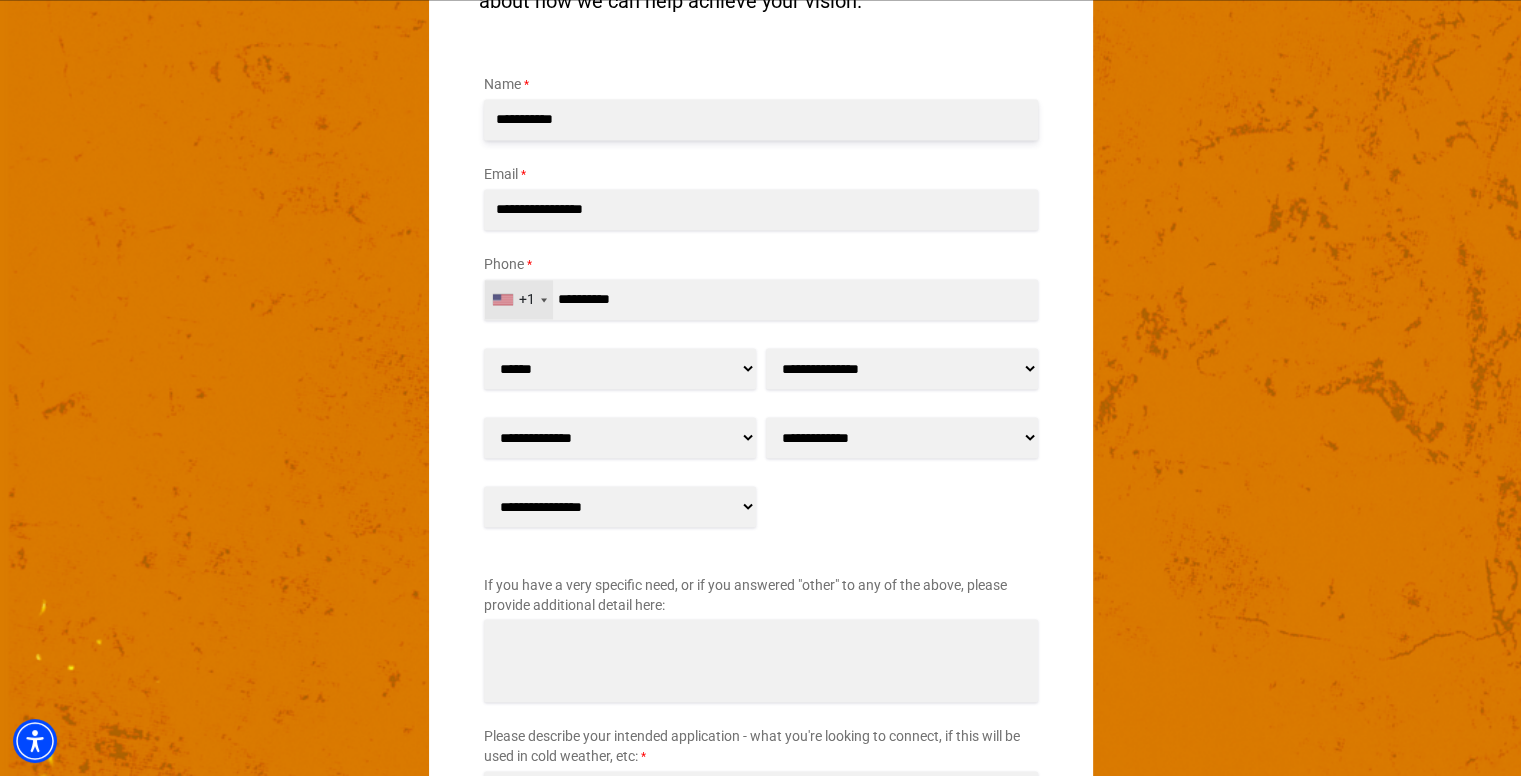 scroll, scrollTop: 2836, scrollLeft: 0, axis: vertical 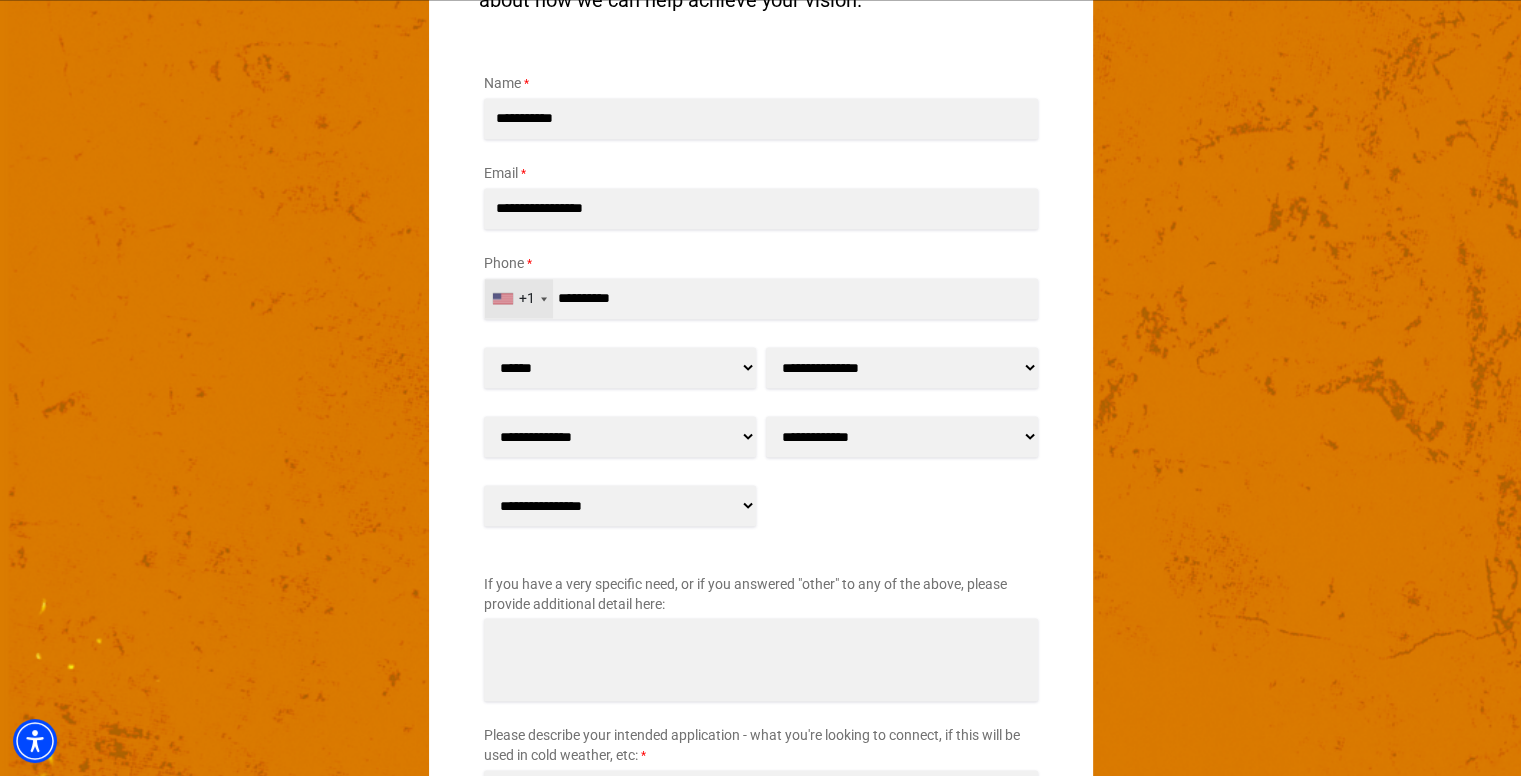 click on "******
**
**
***
*****" at bounding box center (620, 367) 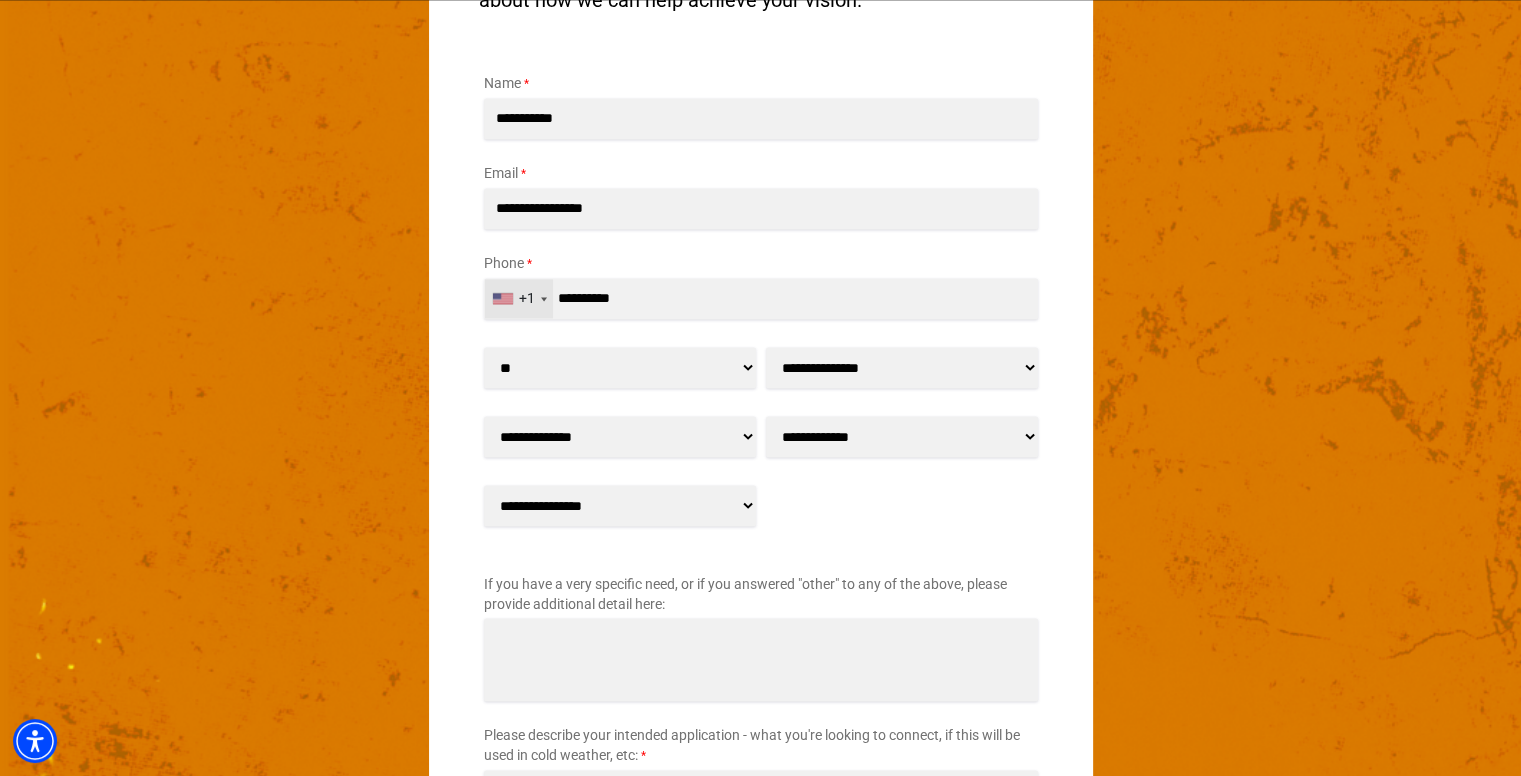 click on "******
**
**
***
*****" at bounding box center (620, 367) 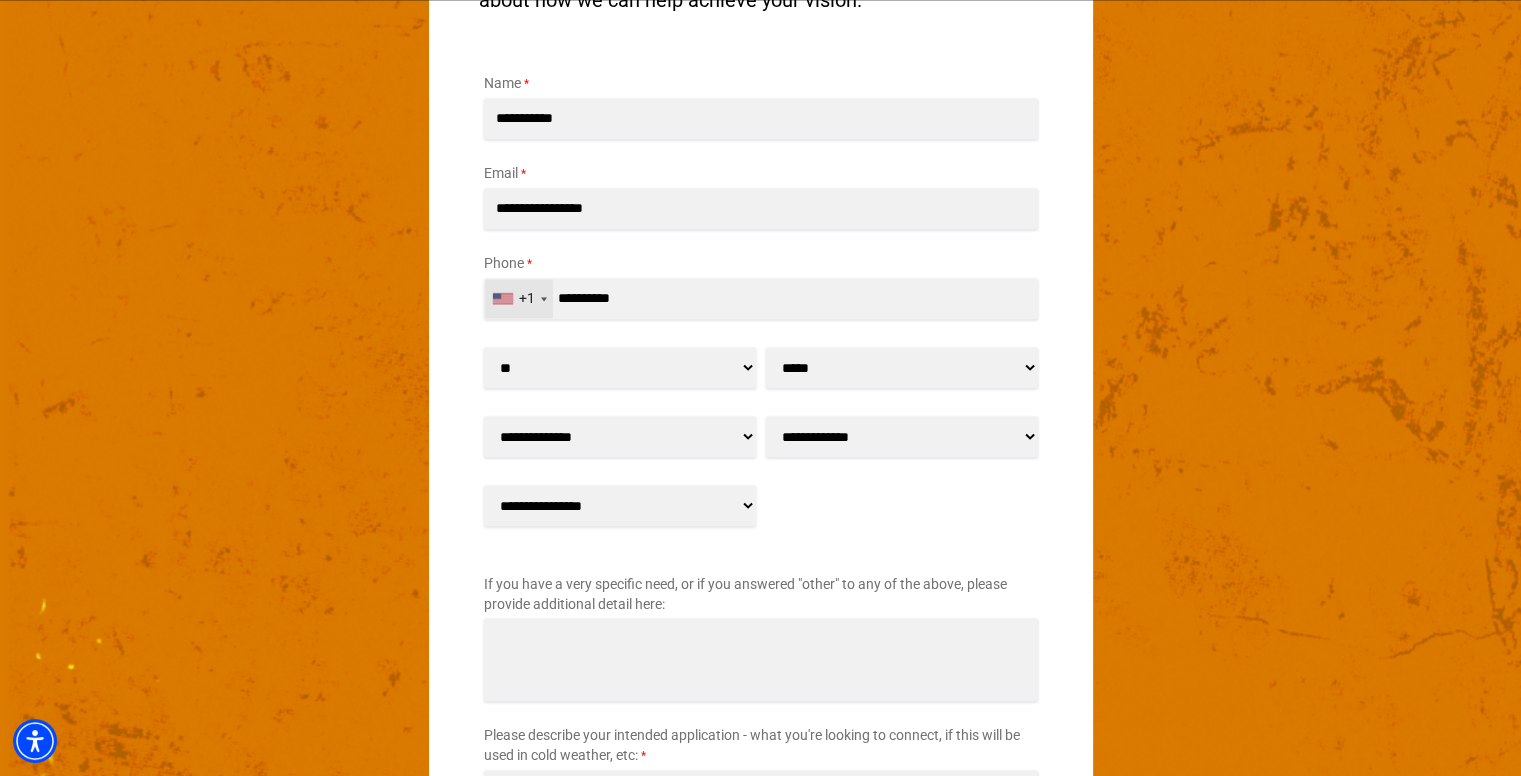 click on "**********" at bounding box center (902, 367) 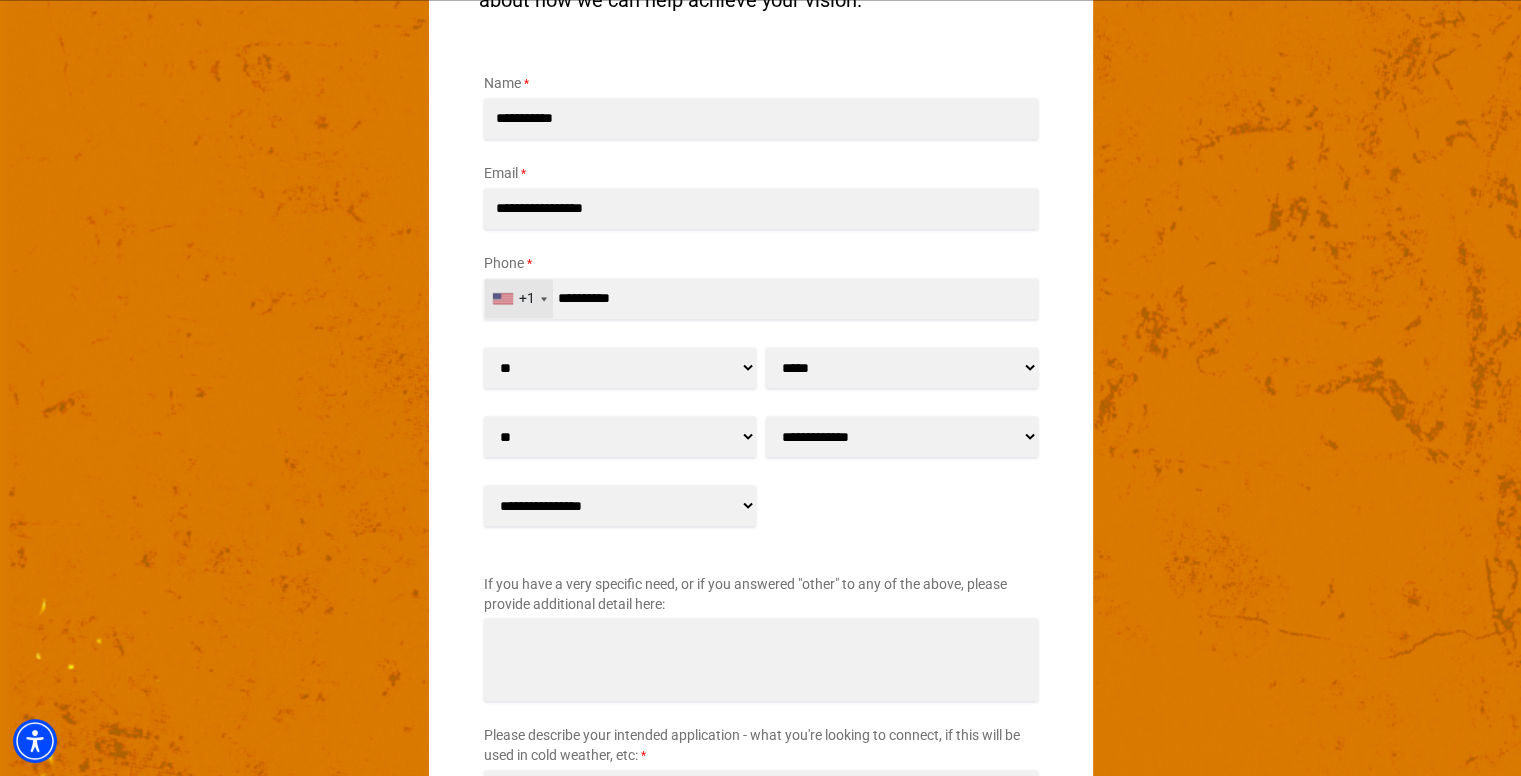 click on "**********" at bounding box center (620, 436) 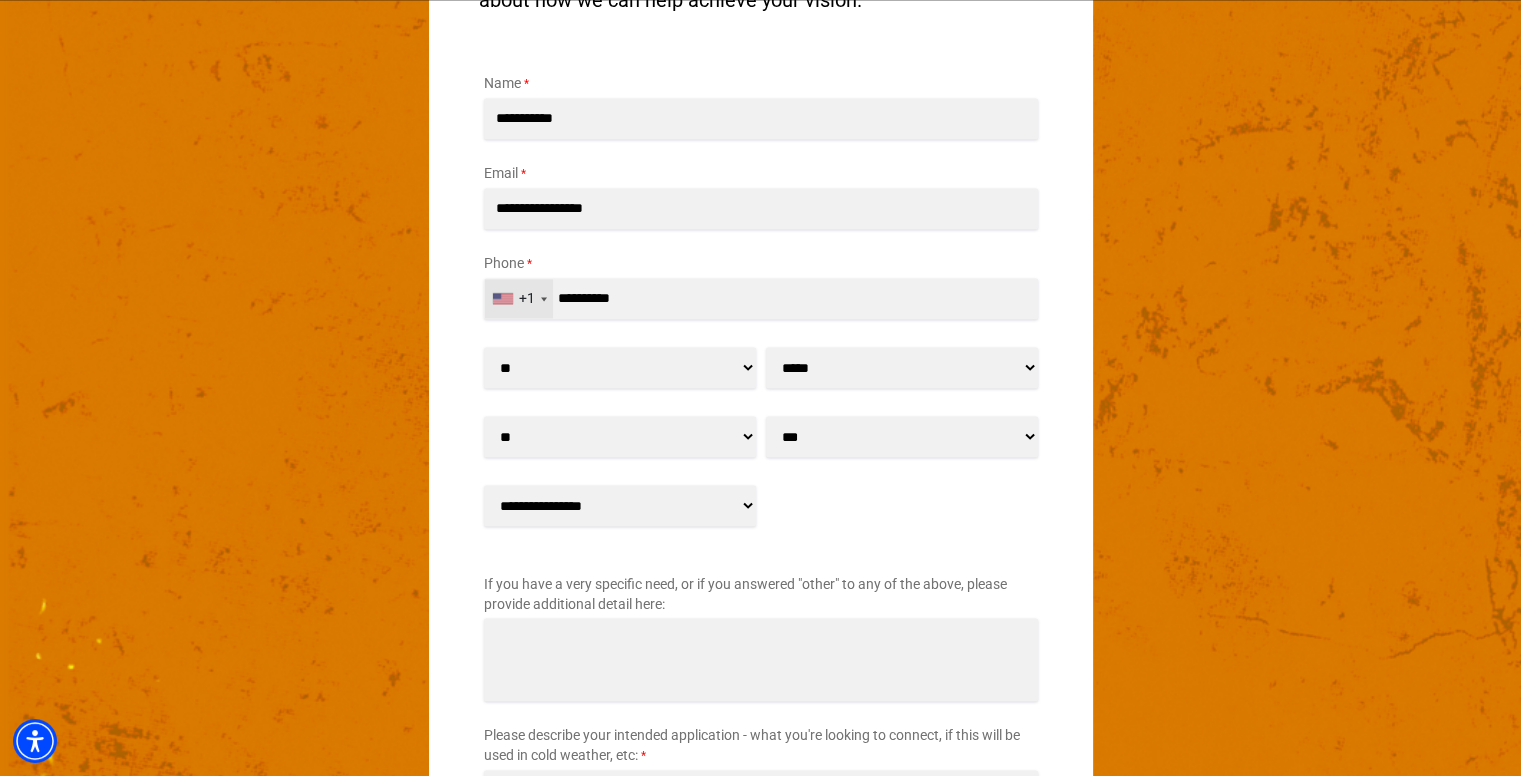 click on "**********" at bounding box center (902, 436) 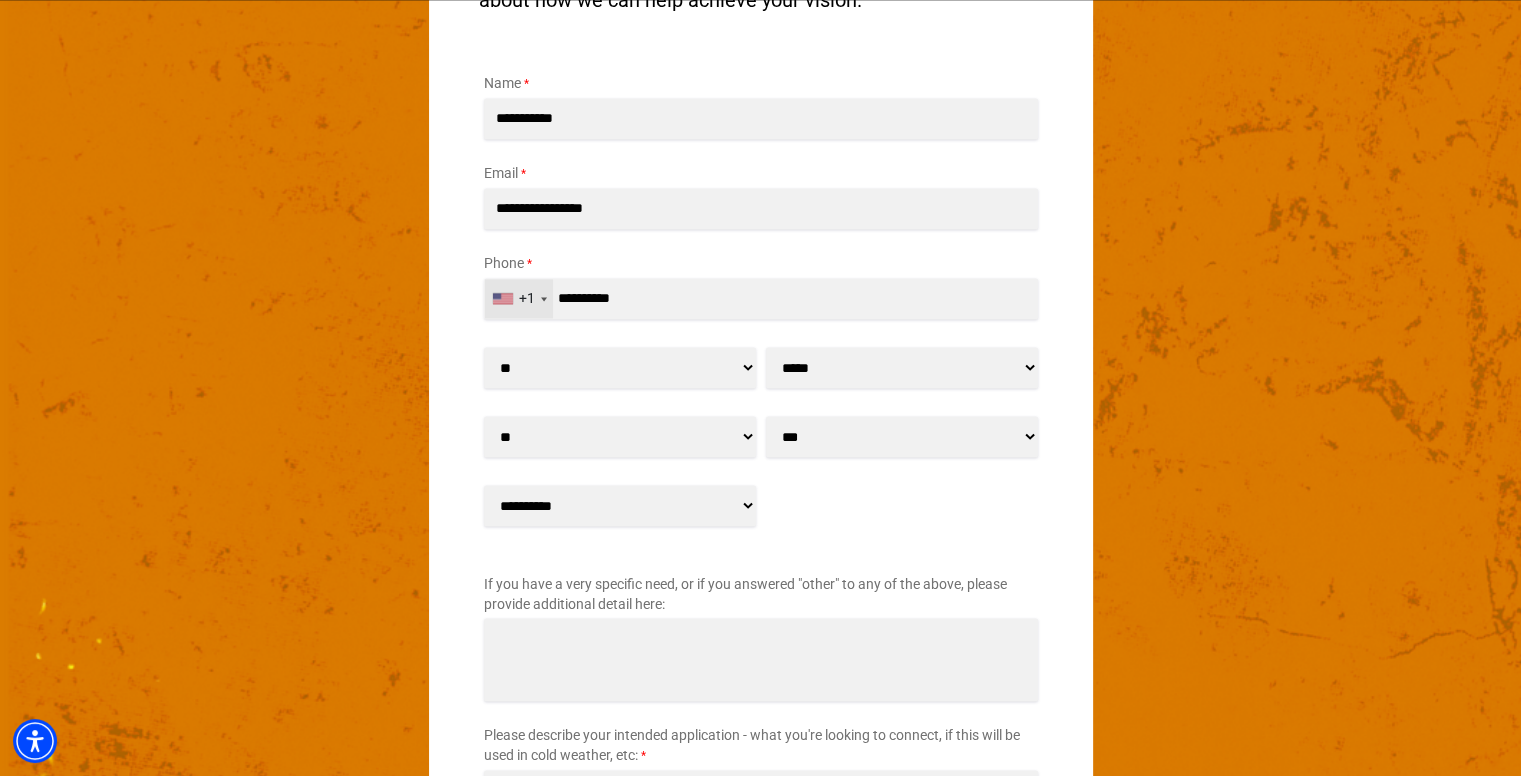 click on "**********" at bounding box center (620, 505) 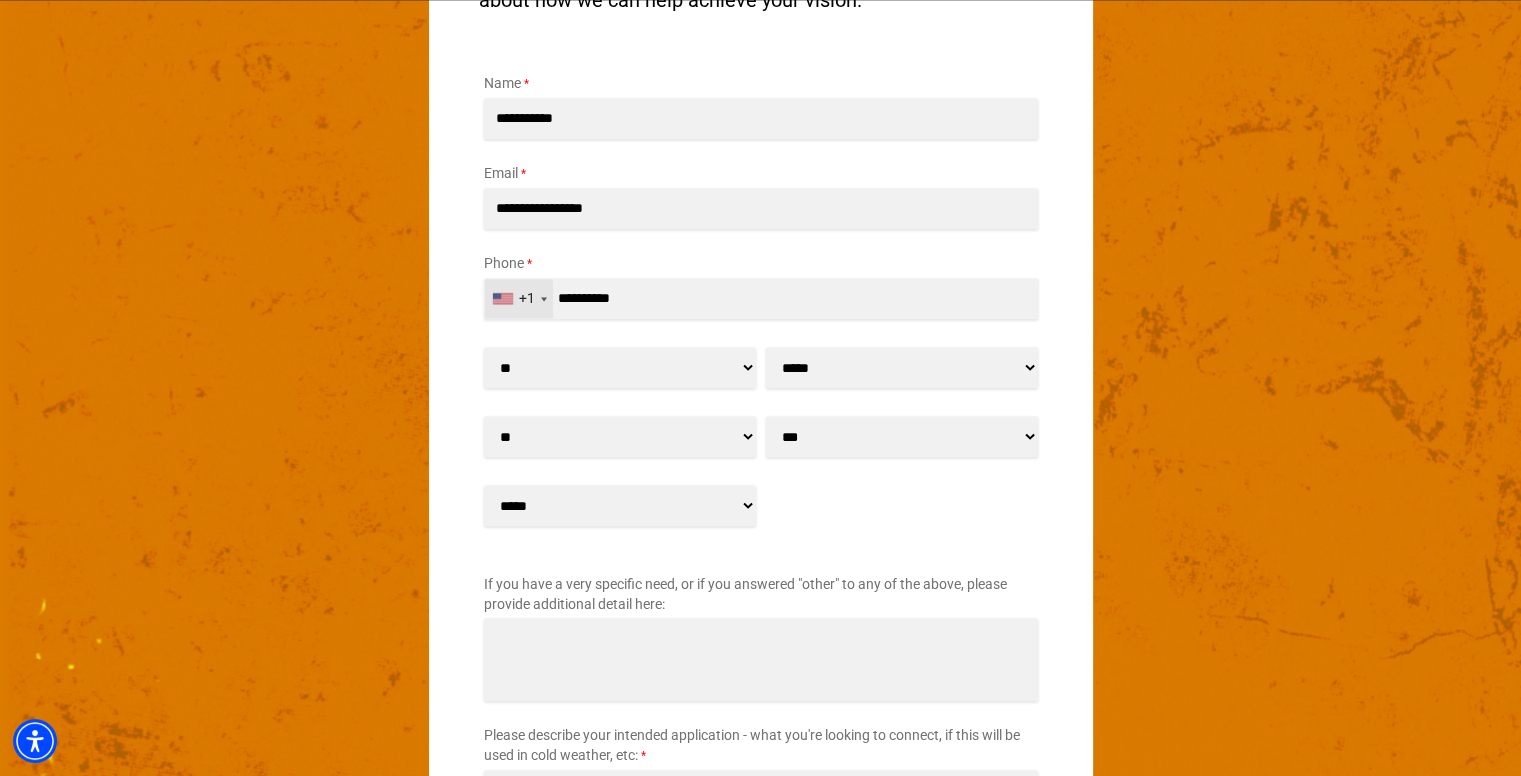 click on "**********" at bounding box center [620, 505] 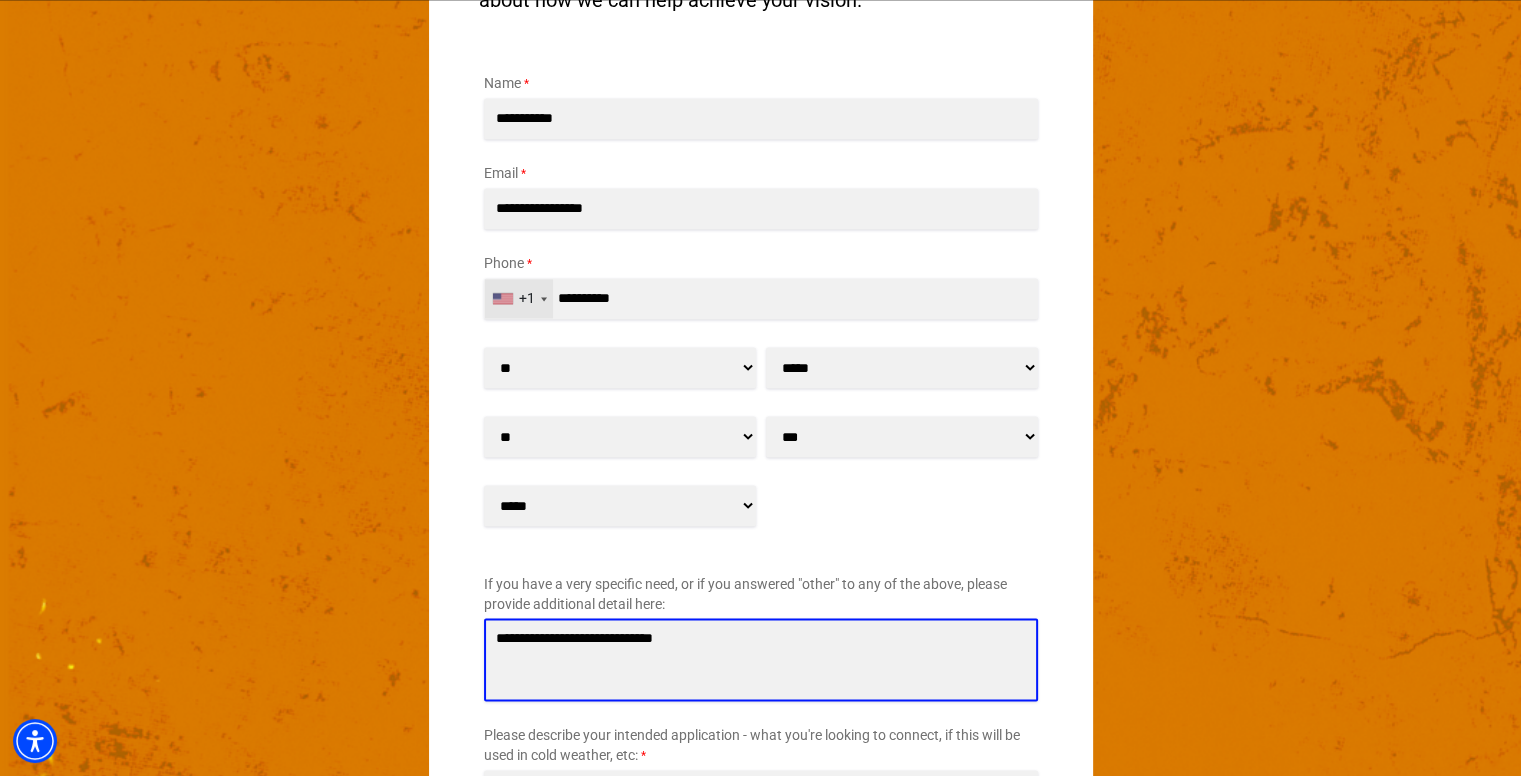 click on "**********" at bounding box center (761, 659) 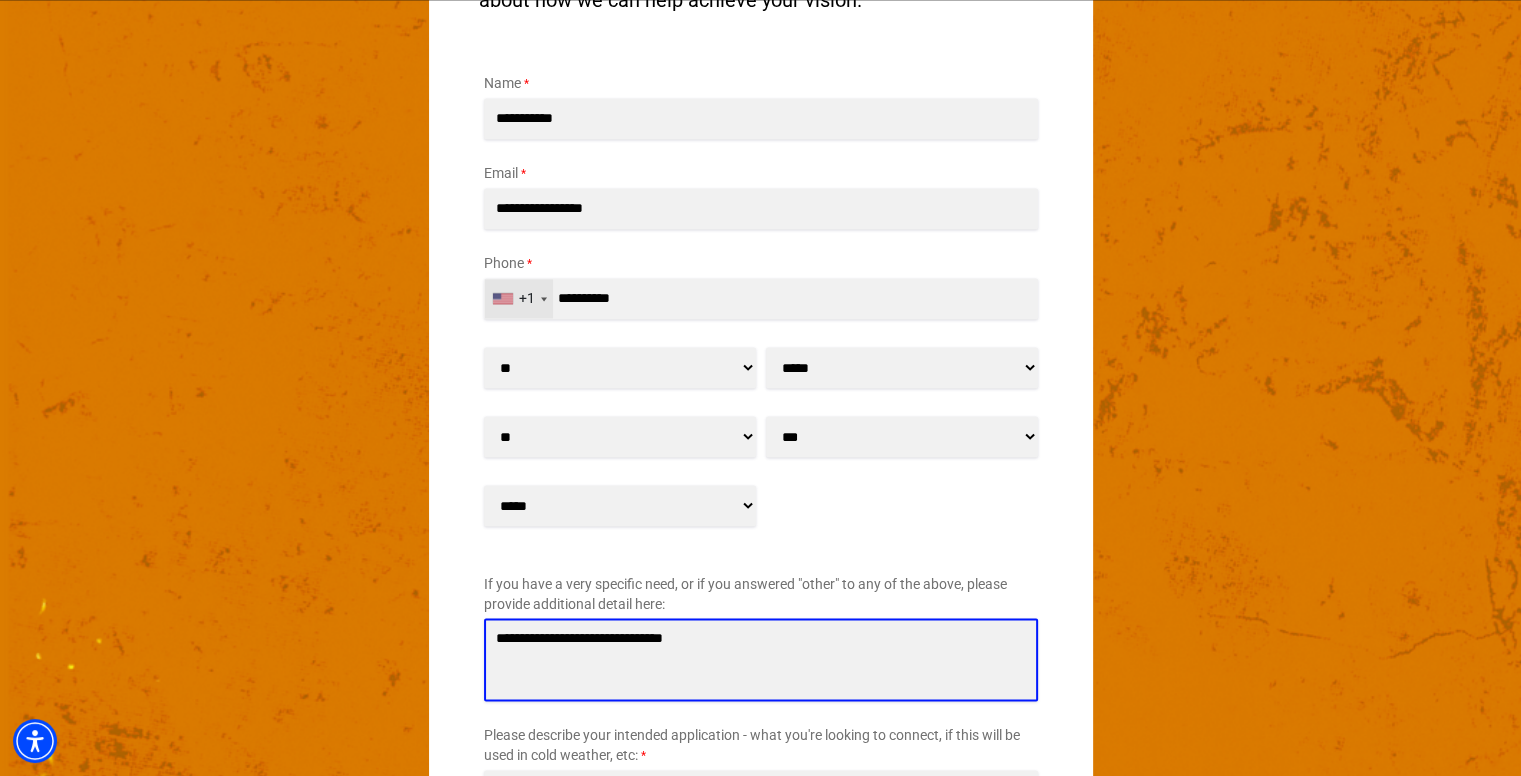 click on "**********" at bounding box center (761, 659) 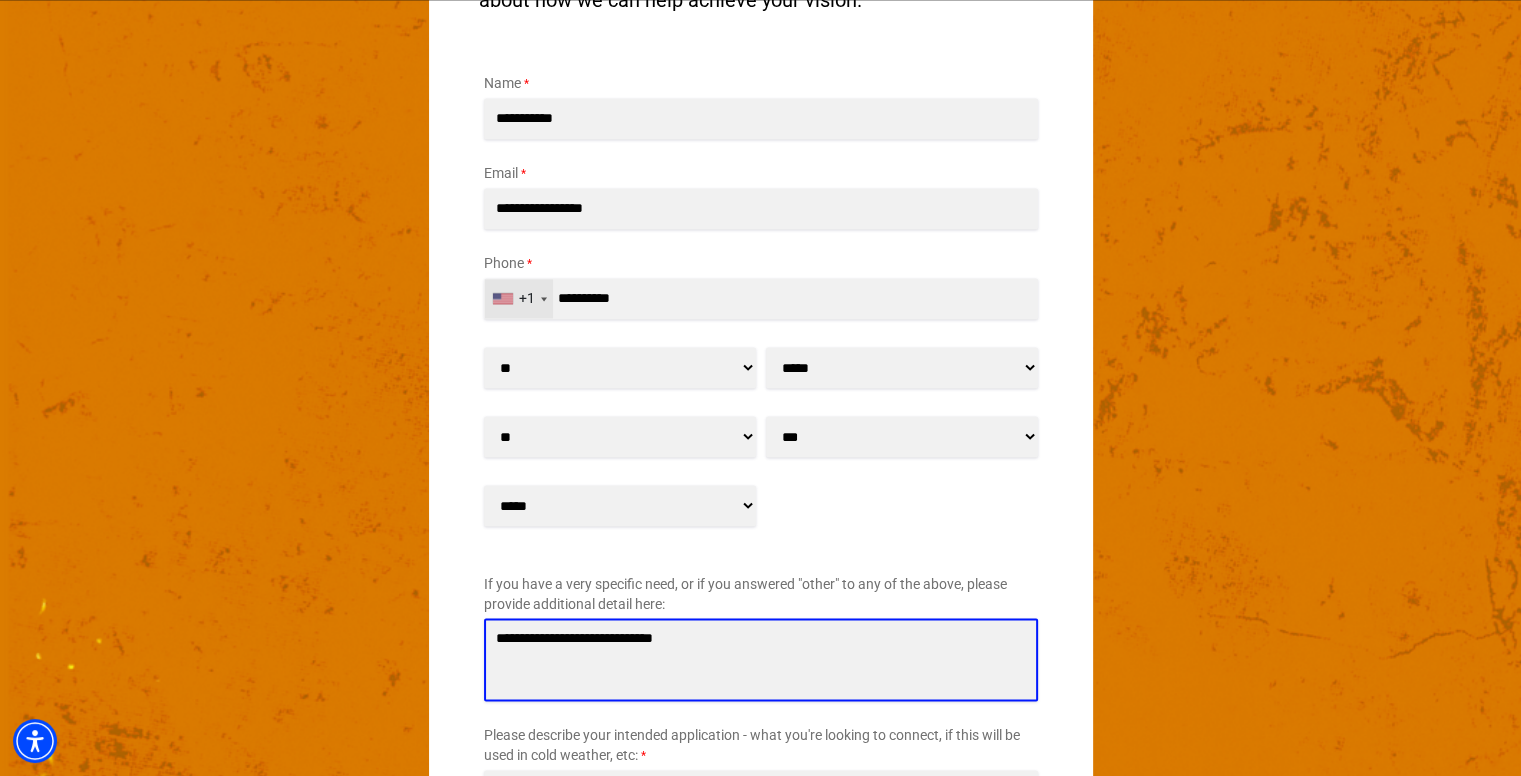 click on "**********" at bounding box center [761, 659] 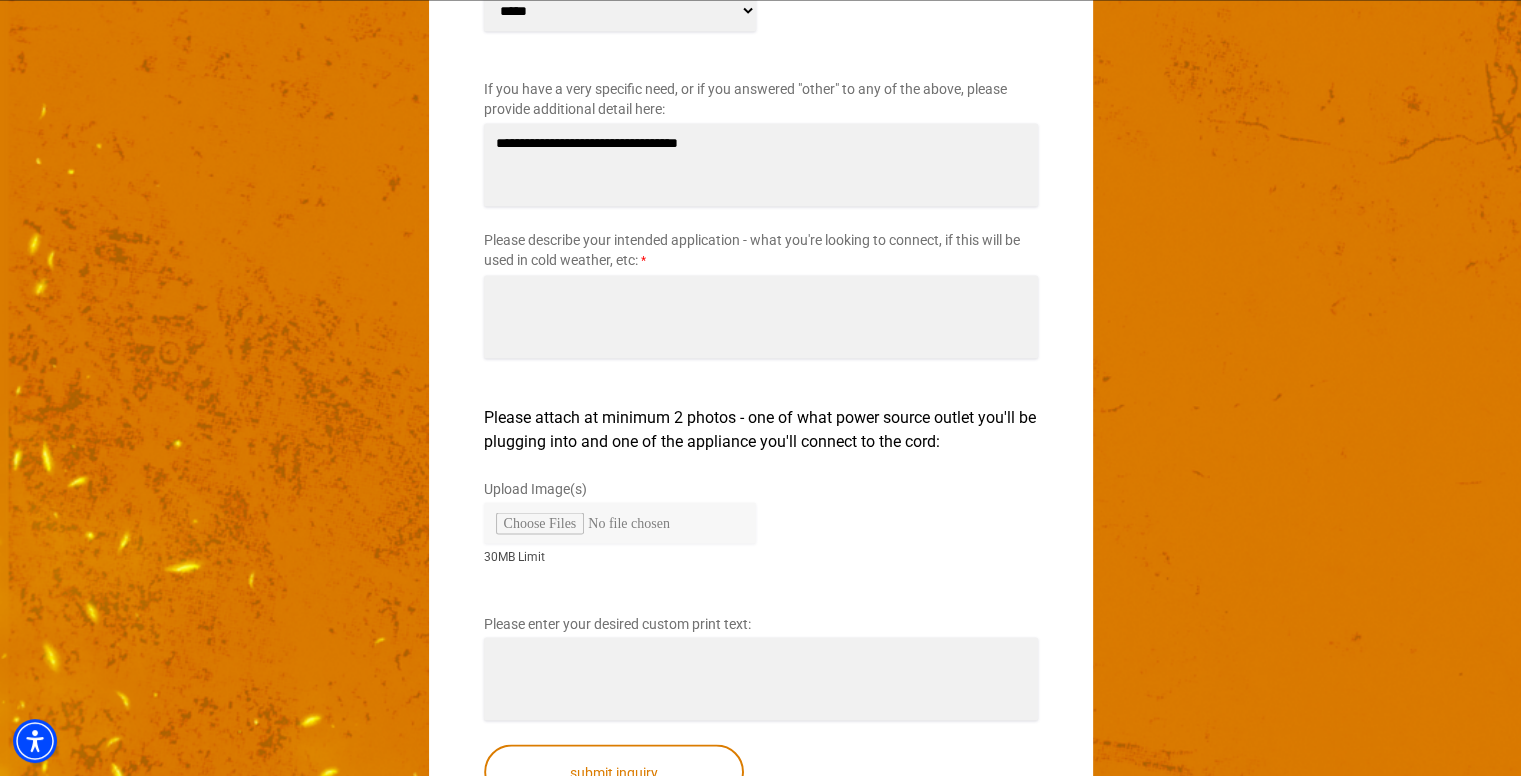 scroll, scrollTop: 3332, scrollLeft: 0, axis: vertical 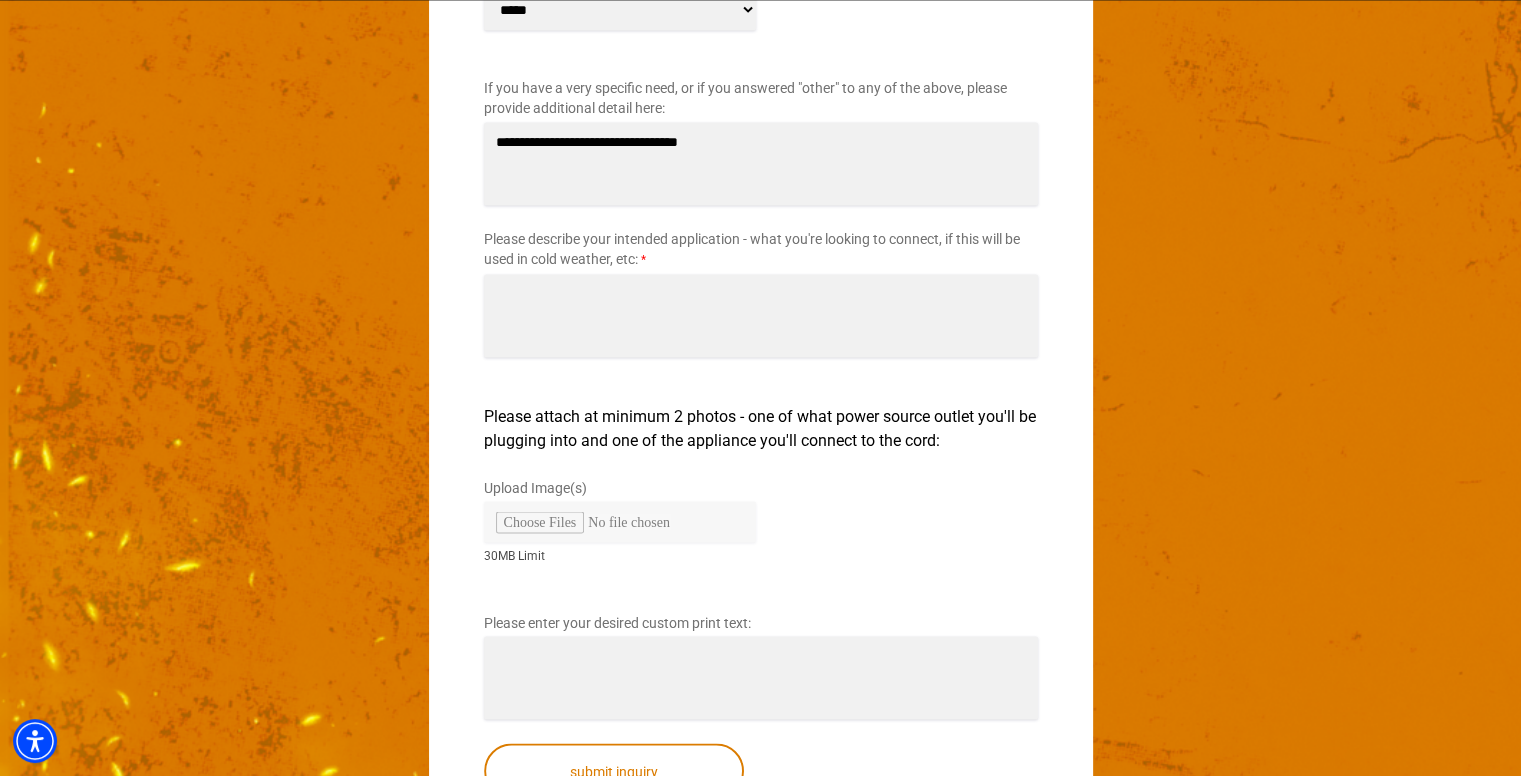 type on "**********" 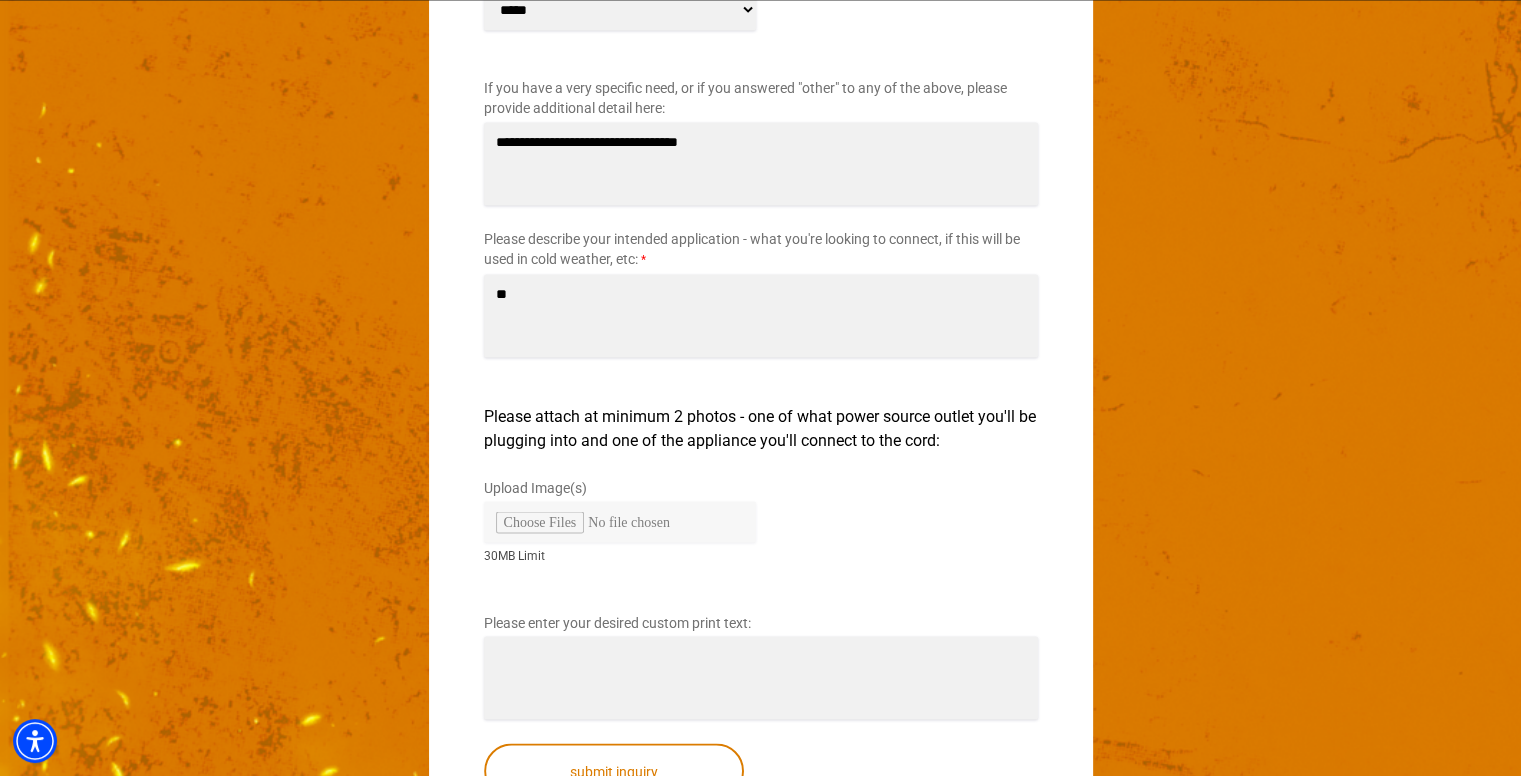 type on "*" 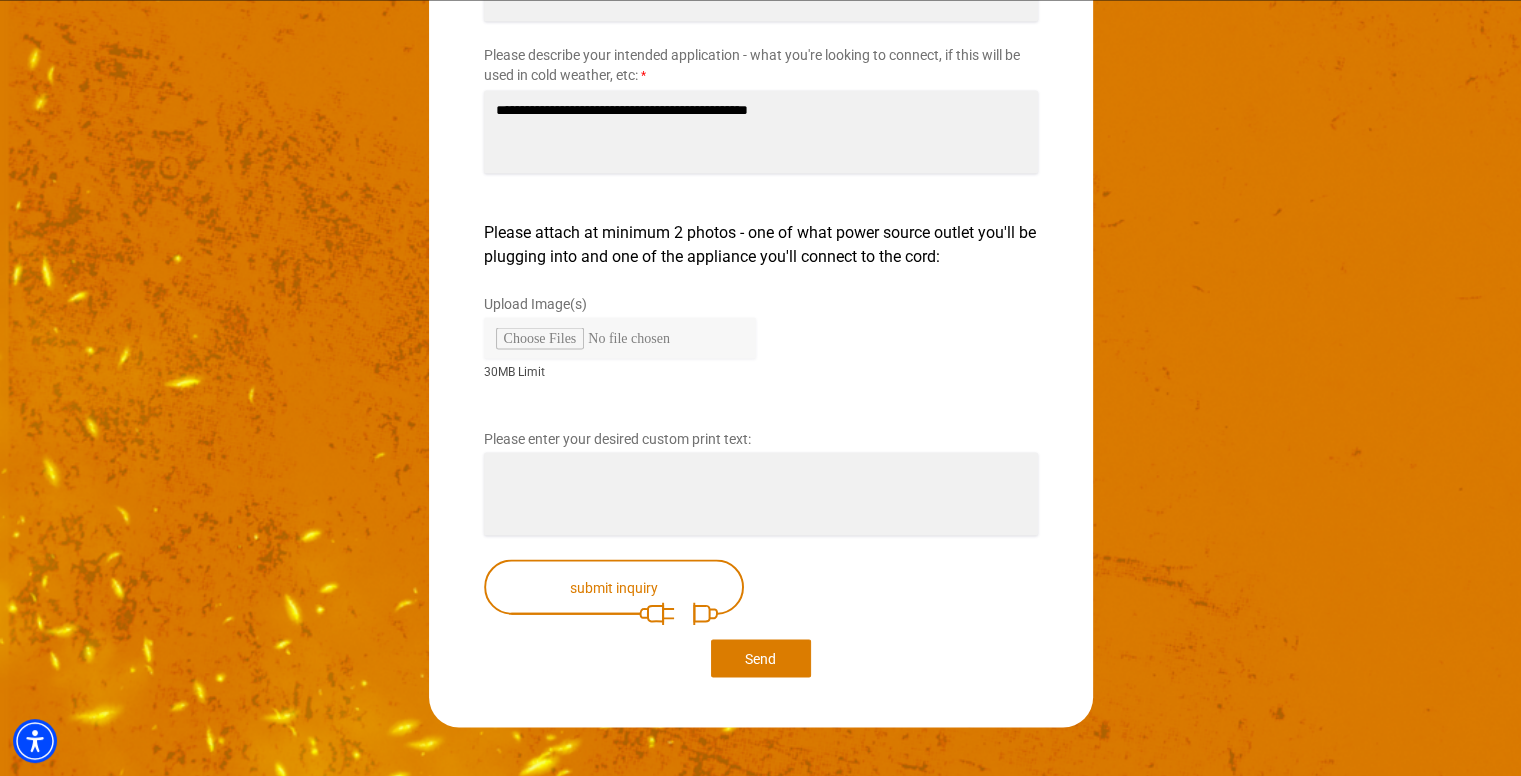 scroll, scrollTop: 3518, scrollLeft: 0, axis: vertical 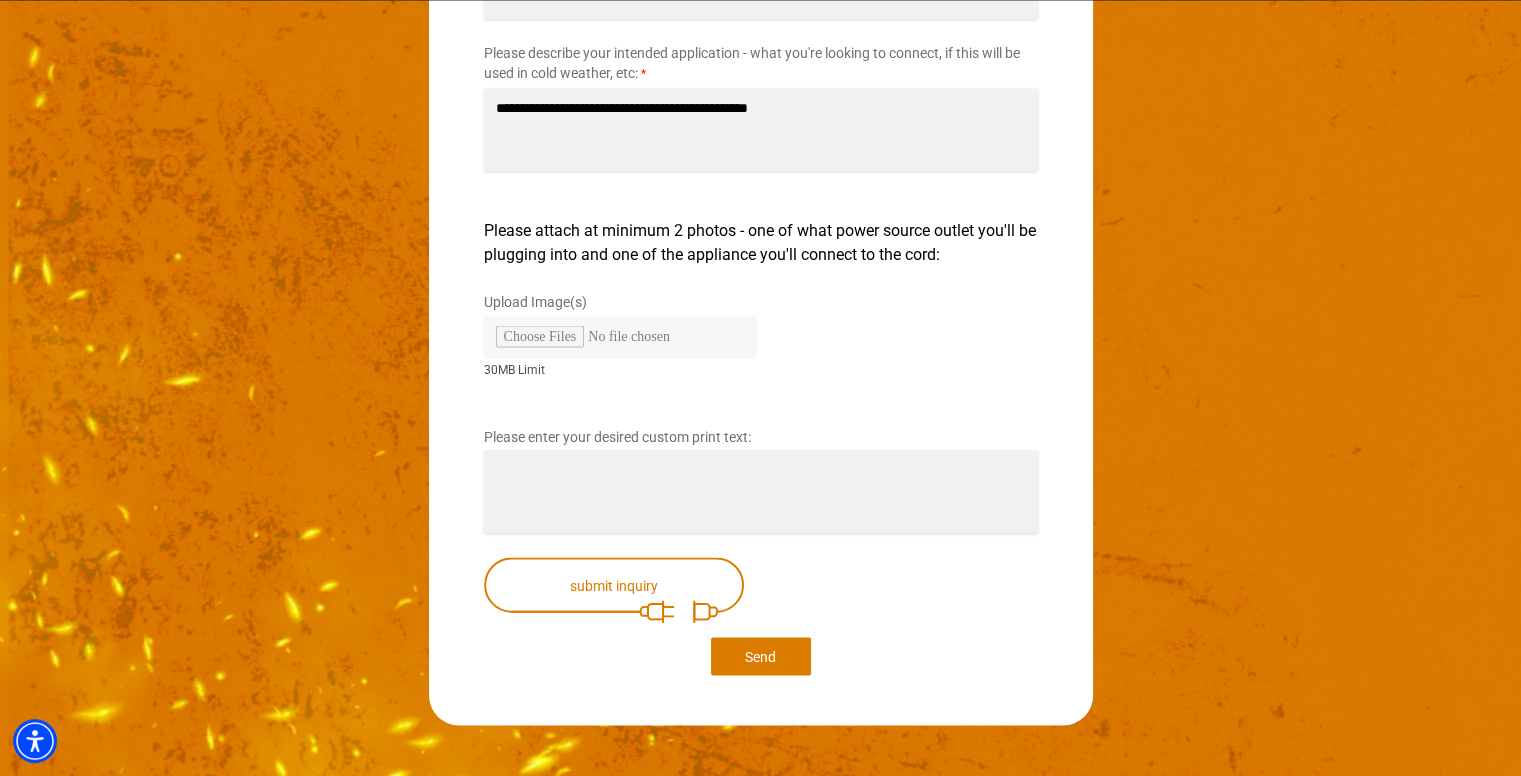 type on "**********" 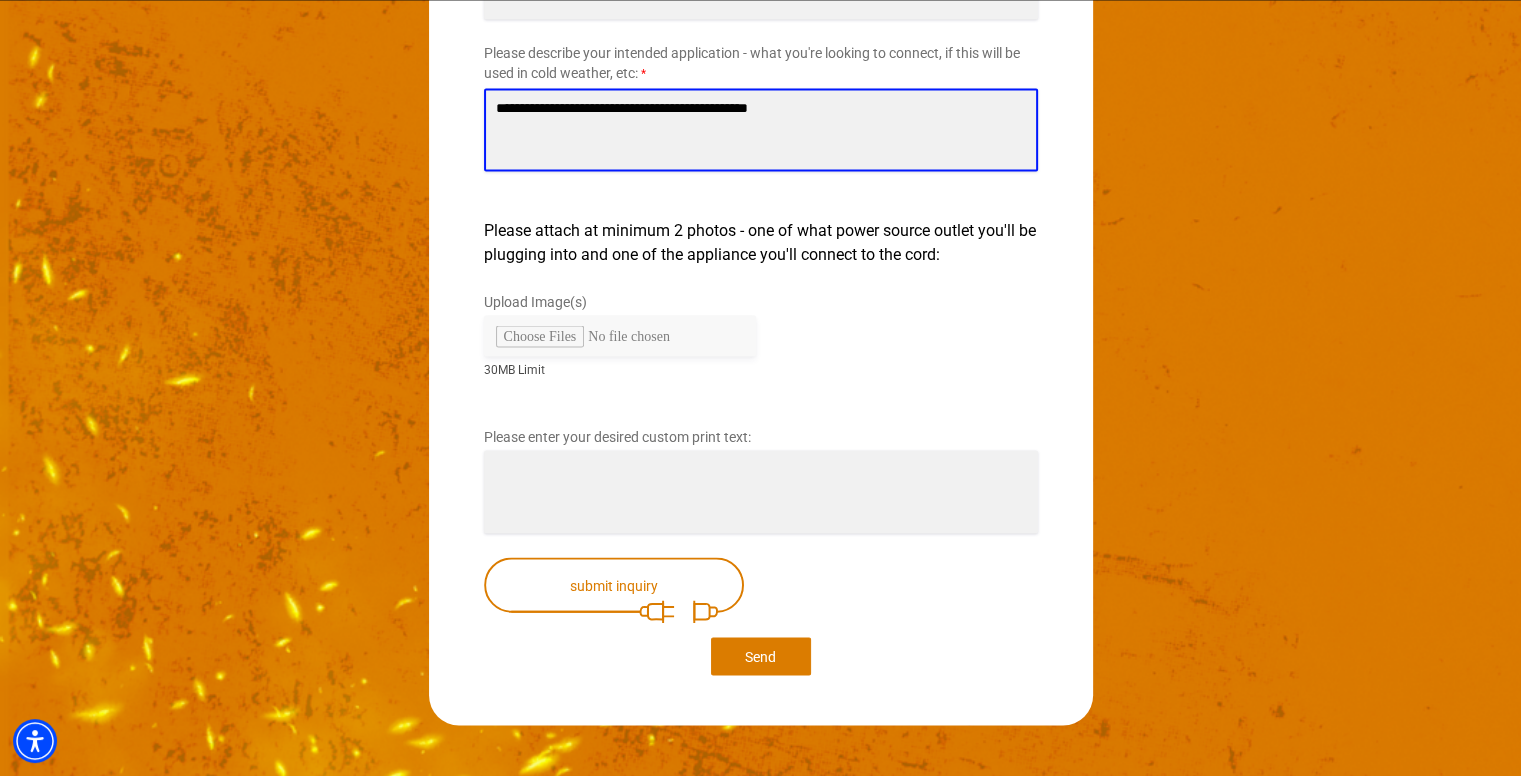 click on "Upload Image(s)" at bounding box center [620, 335] 